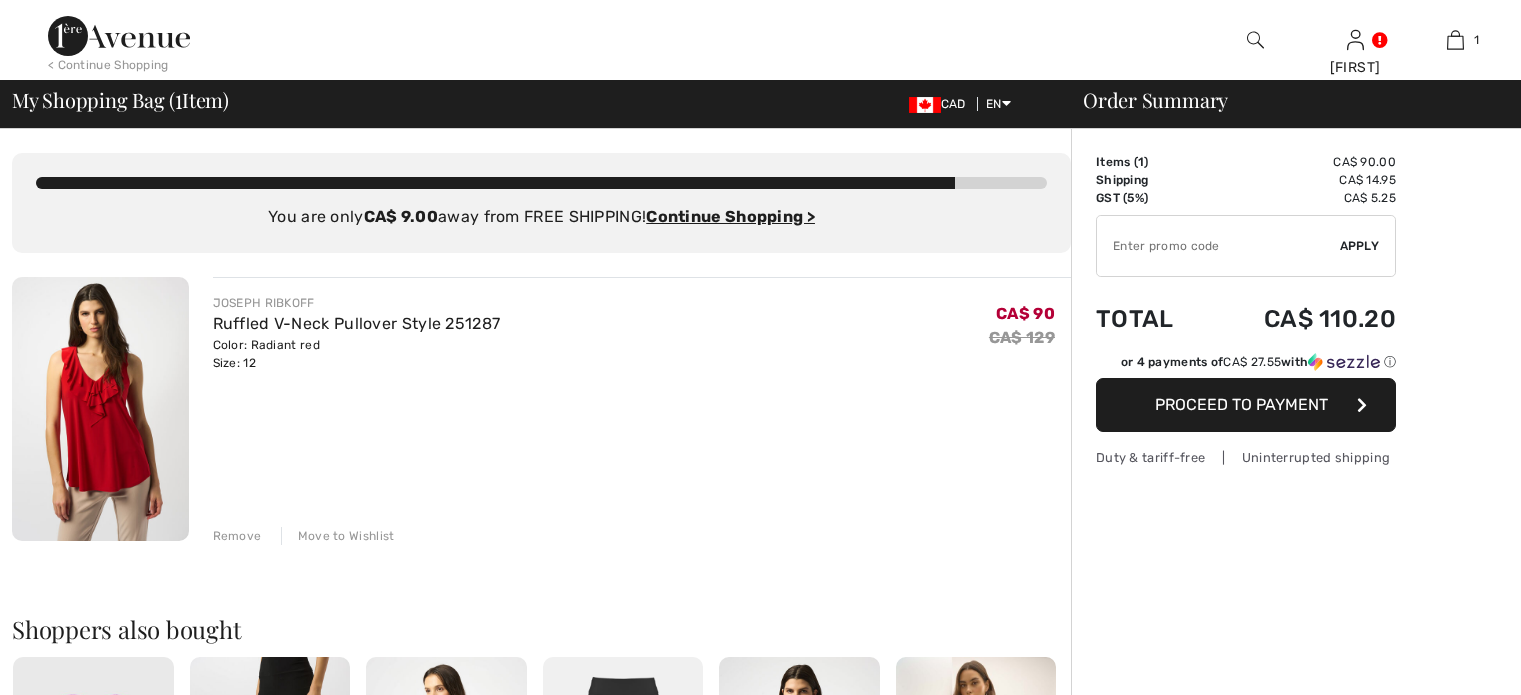 scroll, scrollTop: 0, scrollLeft: 0, axis: both 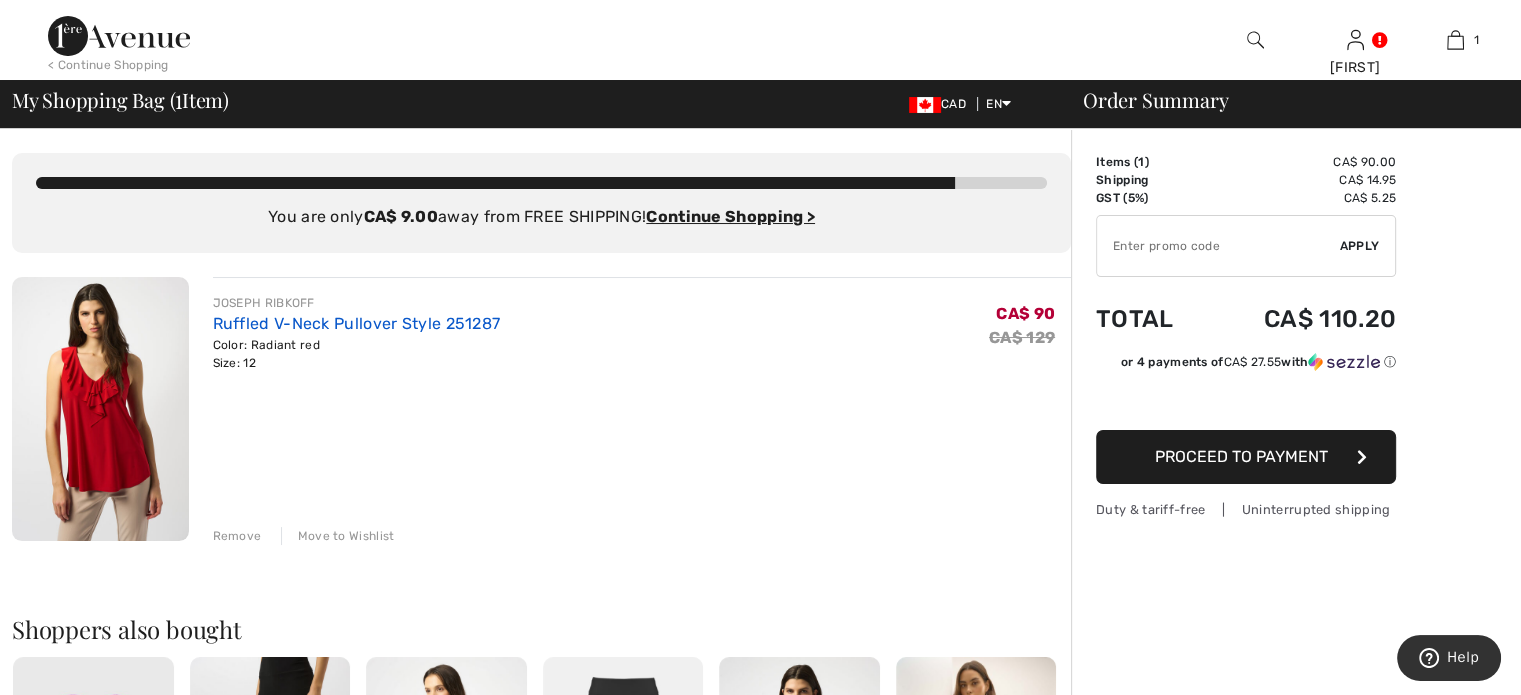click on "Ruffled V-Neck Pullover Style 251287" at bounding box center (357, 323) 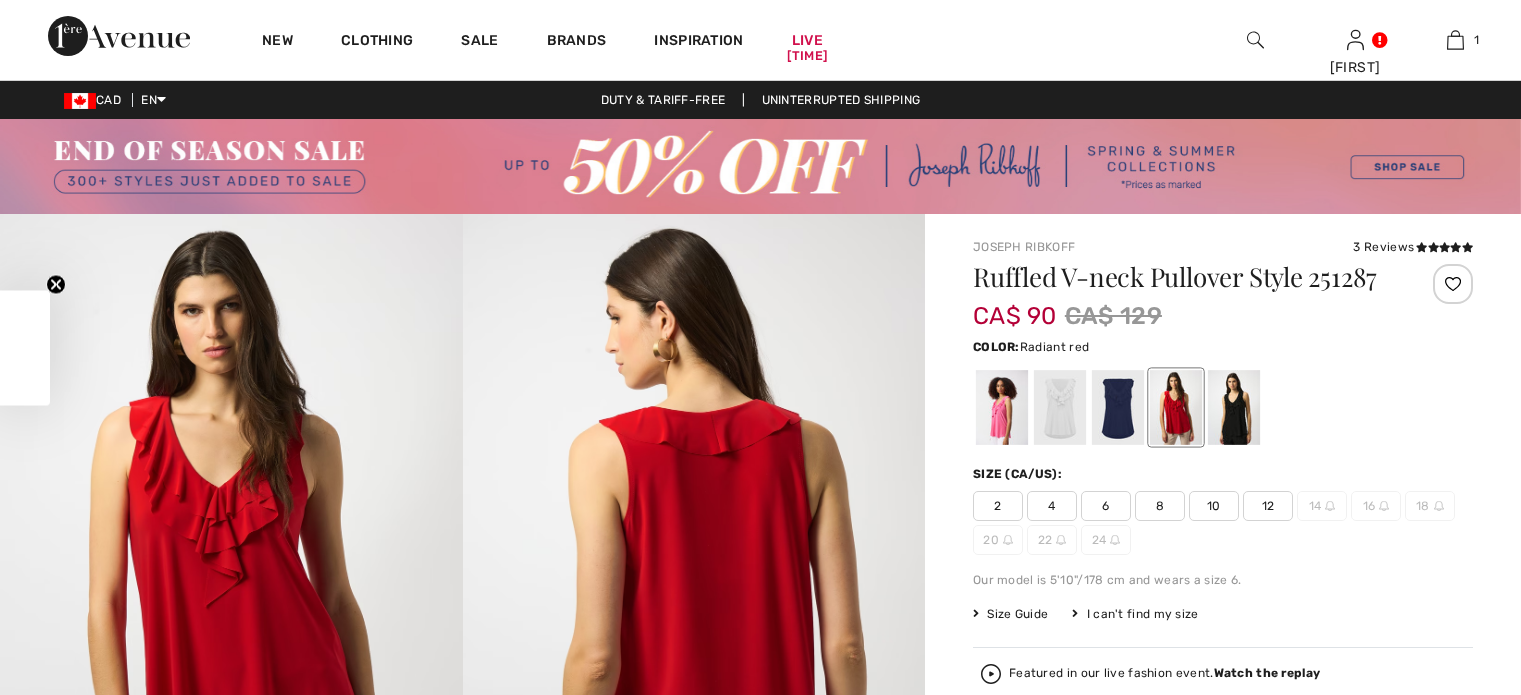 scroll, scrollTop: 0, scrollLeft: 0, axis: both 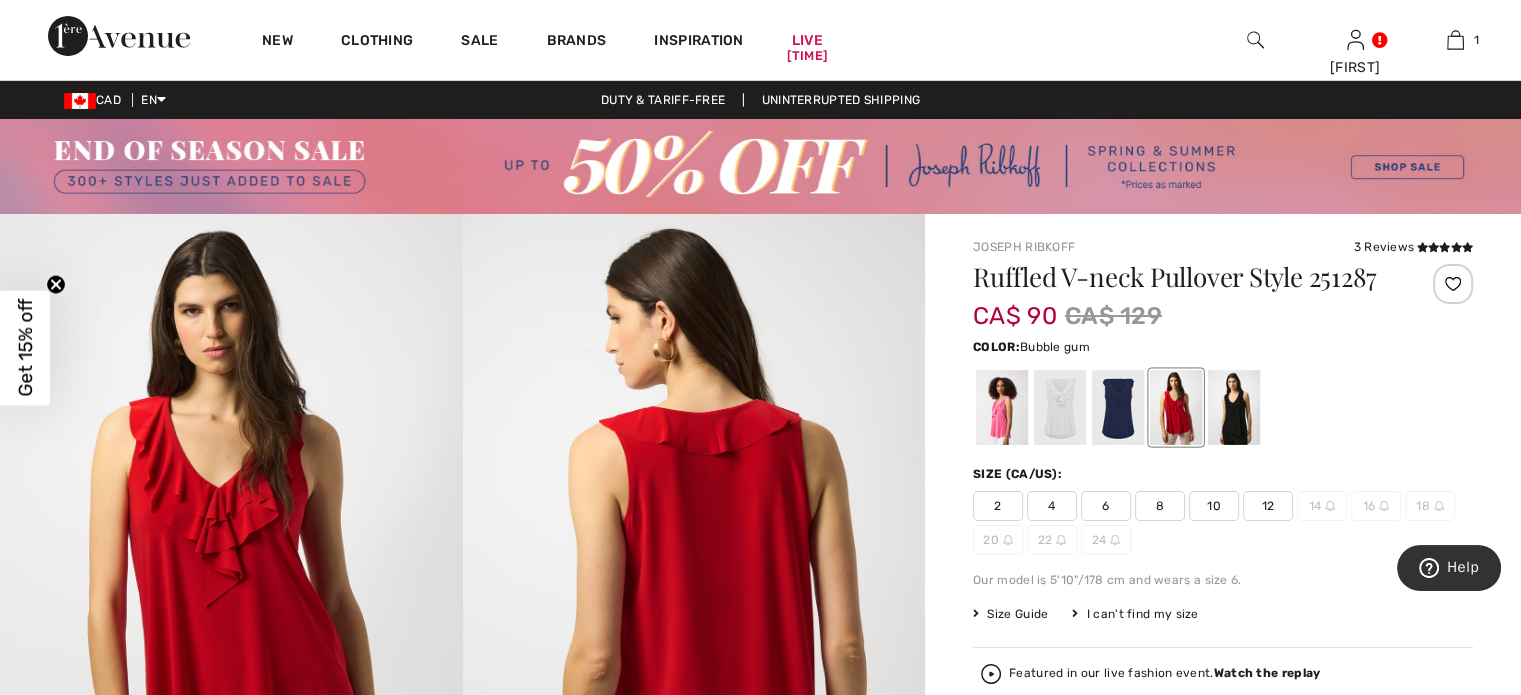 click at bounding box center (1002, 407) 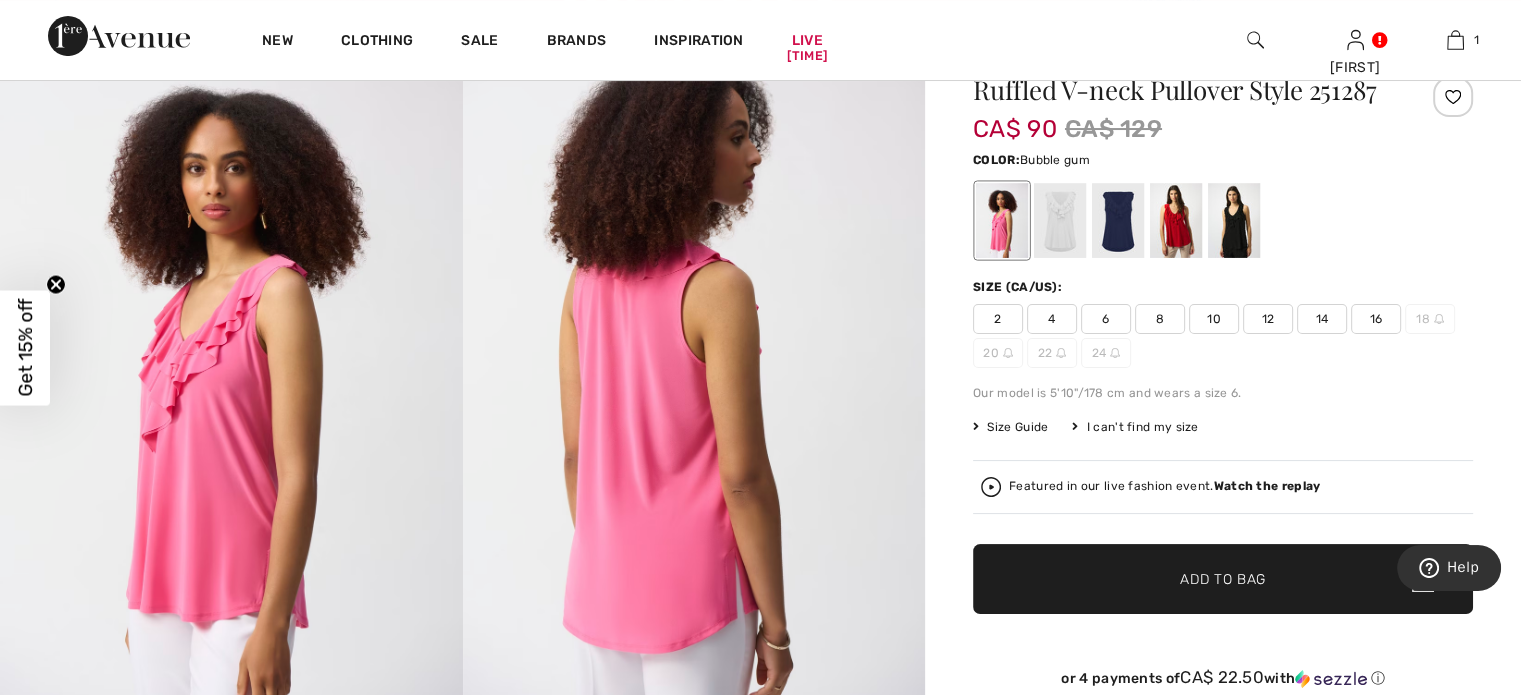 scroll, scrollTop: 200, scrollLeft: 0, axis: vertical 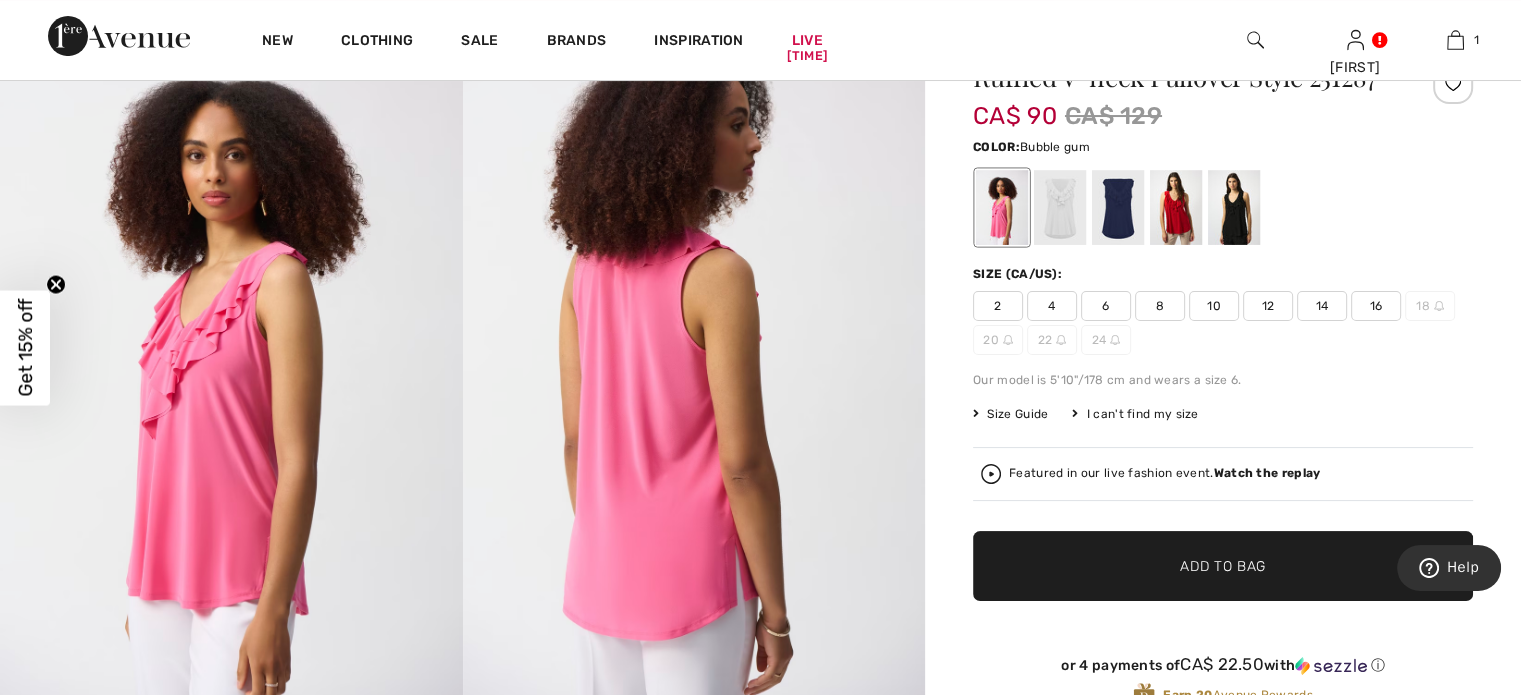 click on "14" at bounding box center (1322, 306) 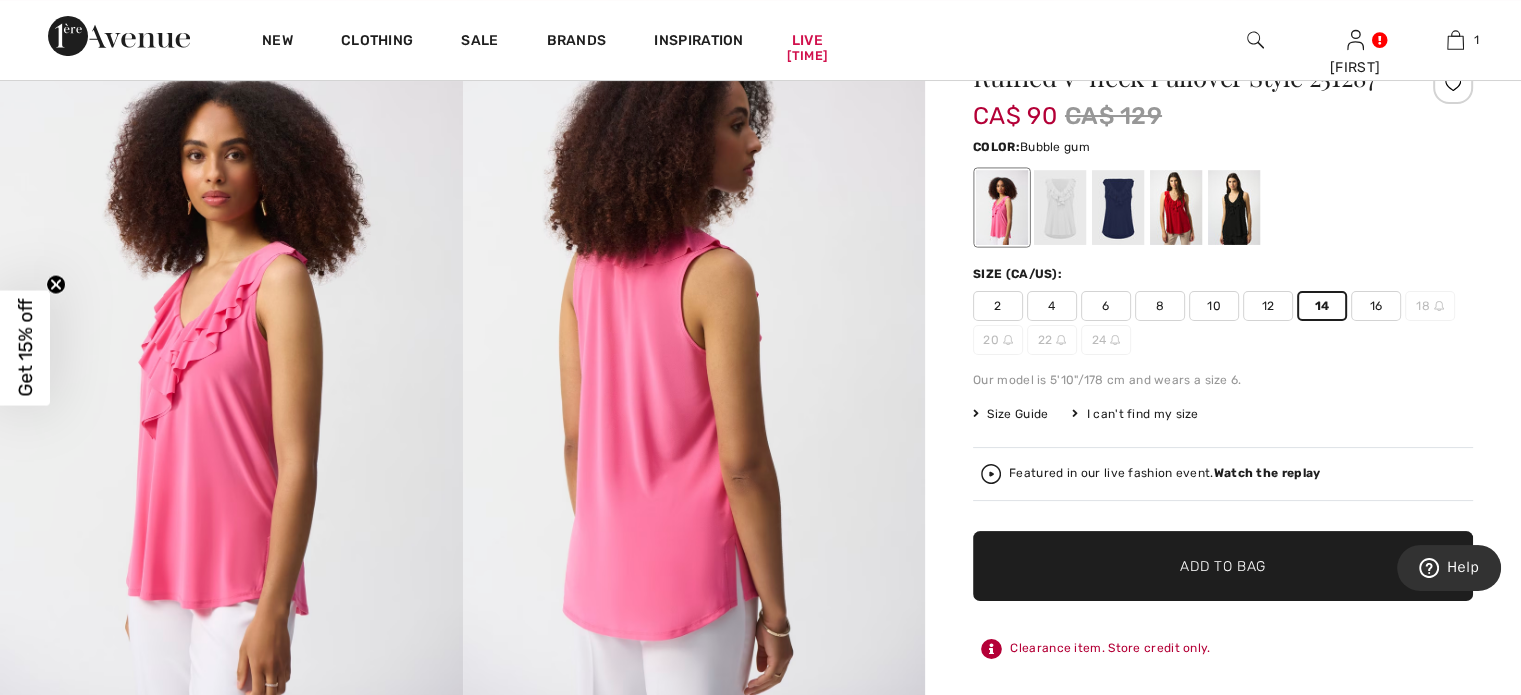 click on "Add to Bag" at bounding box center (1223, 566) 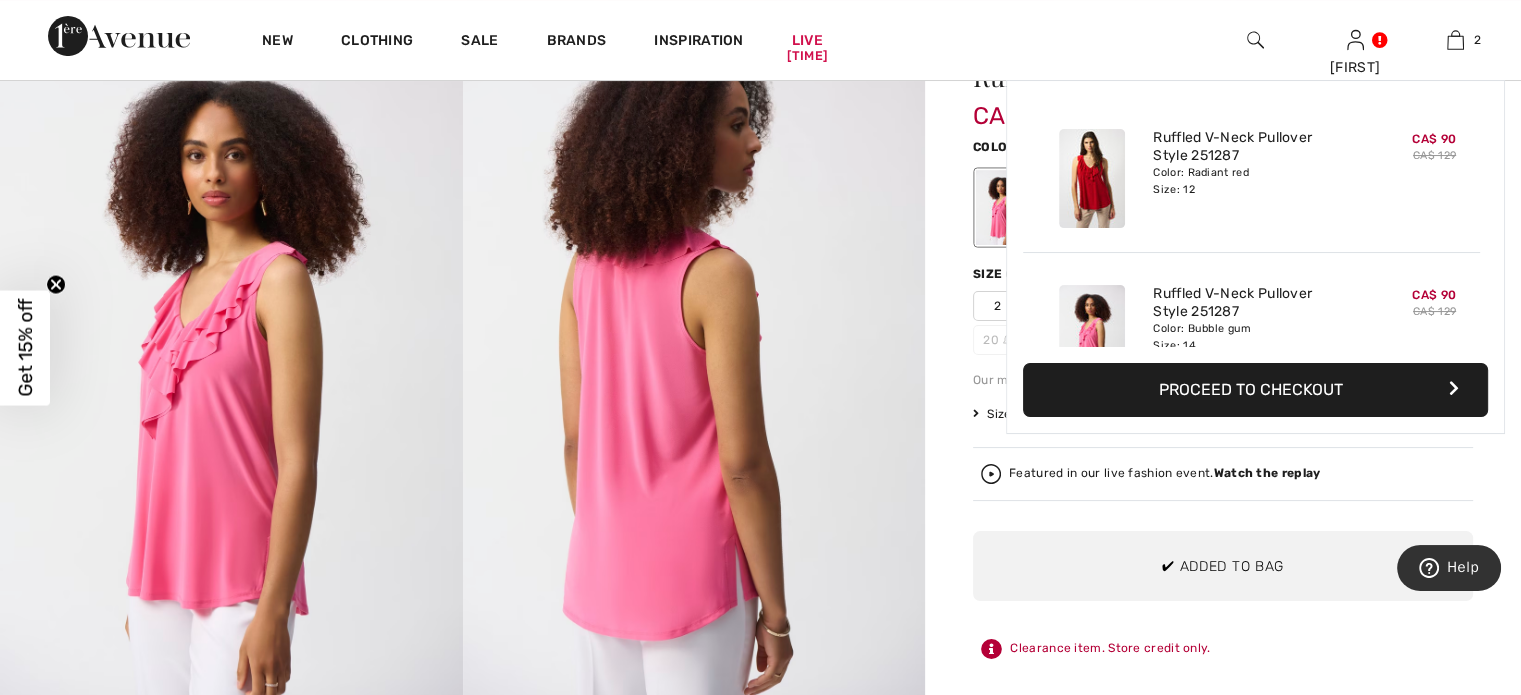 scroll, scrollTop: 61, scrollLeft: 0, axis: vertical 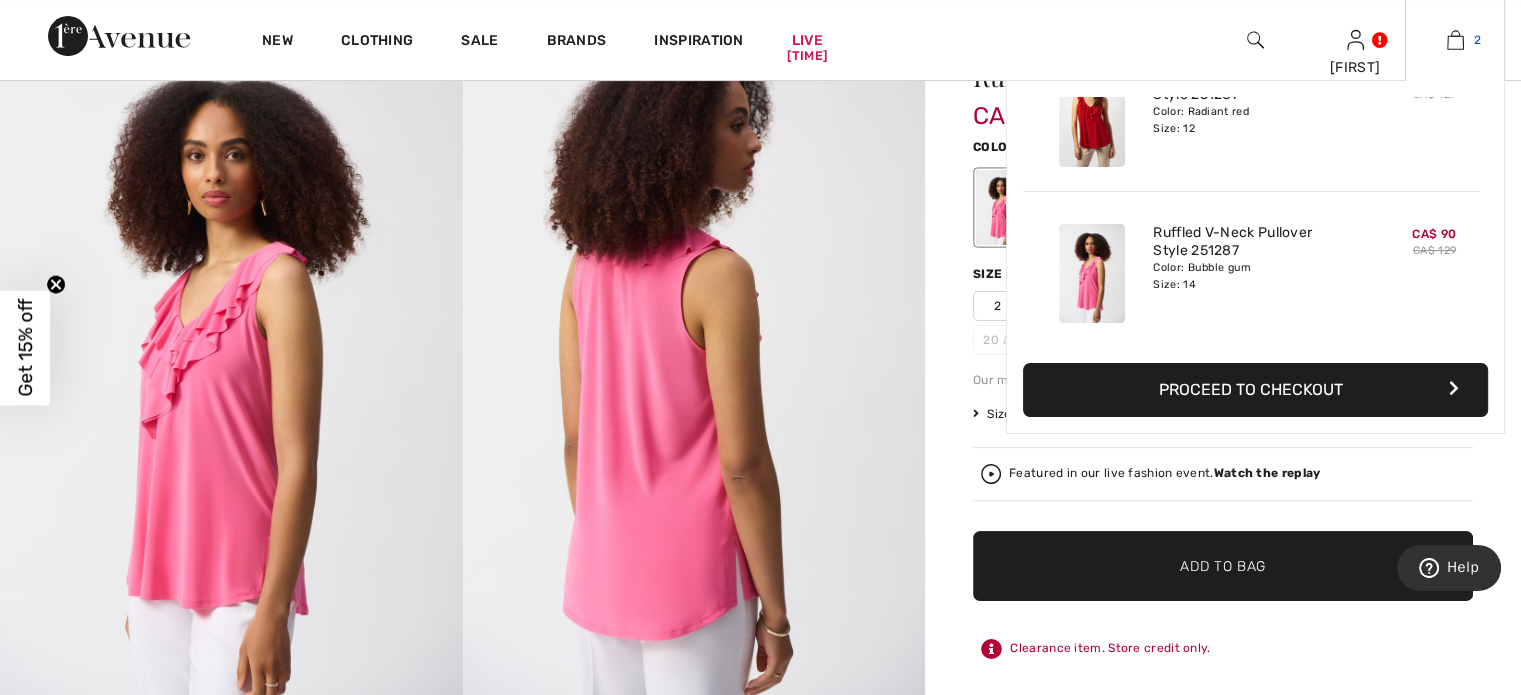 click at bounding box center (1455, 40) 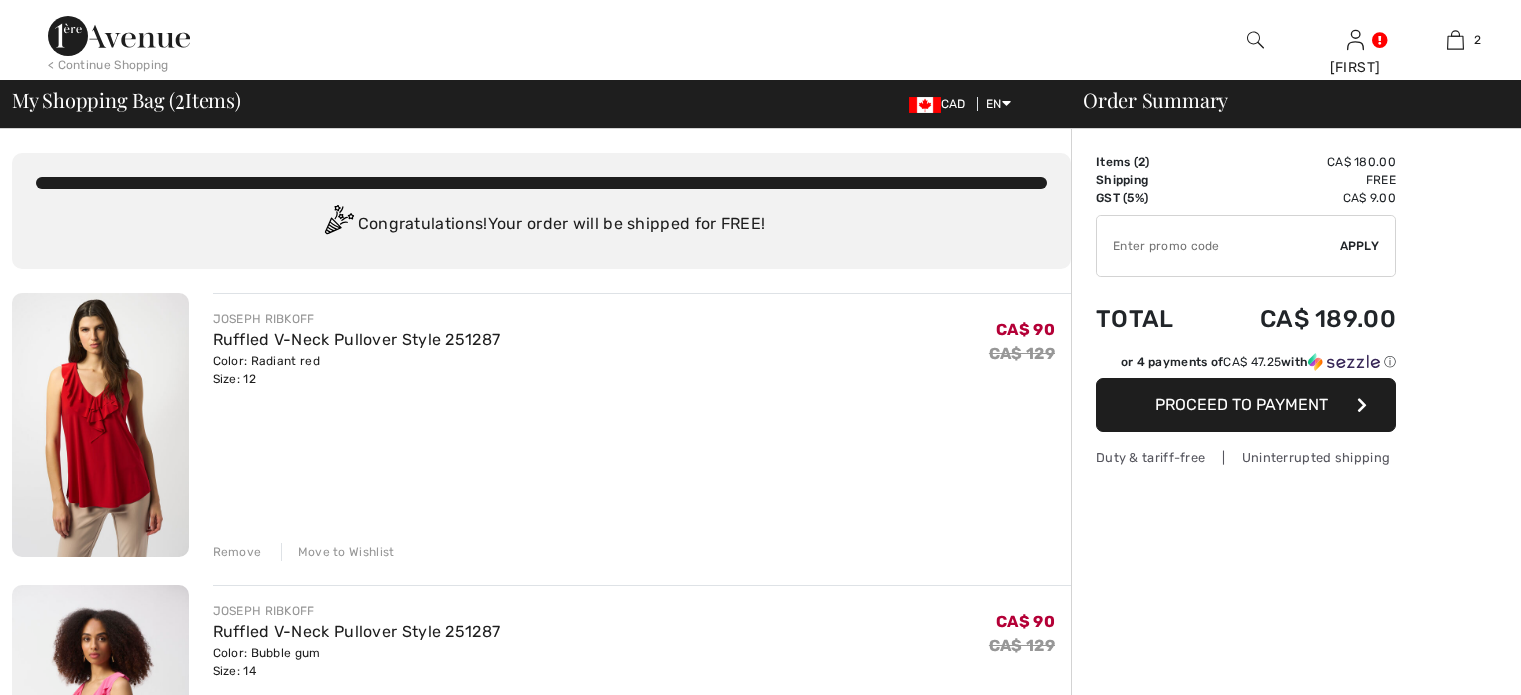 scroll, scrollTop: 0, scrollLeft: 0, axis: both 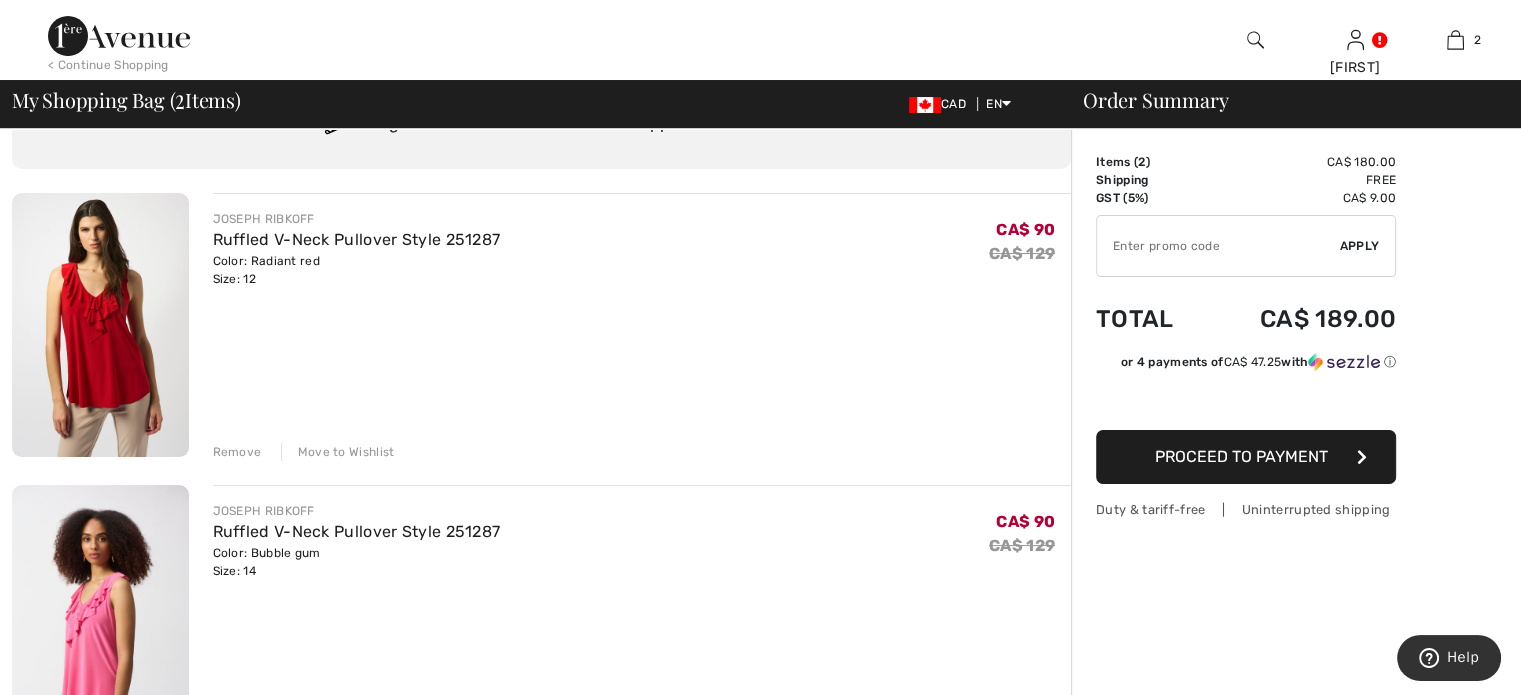 click on "Remove" at bounding box center [237, 452] 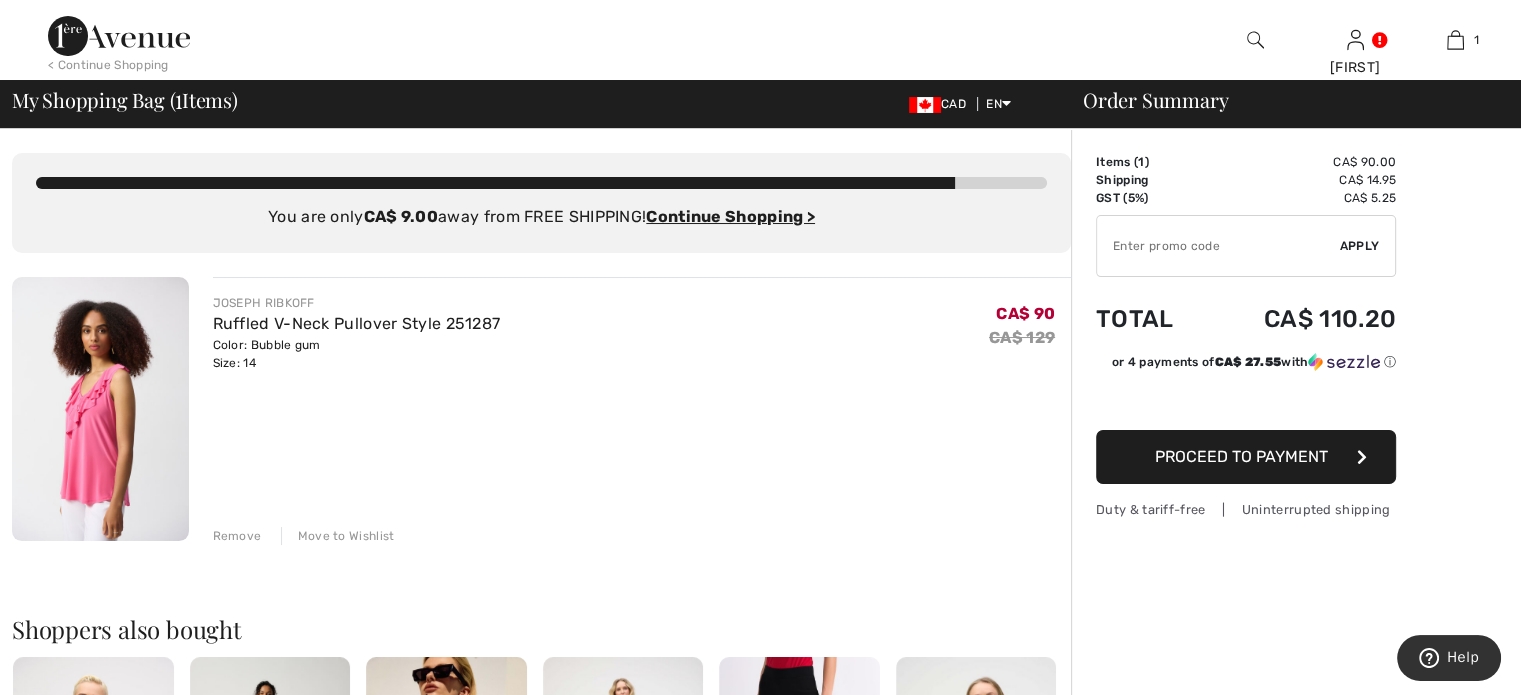 scroll, scrollTop: 100, scrollLeft: 0, axis: vertical 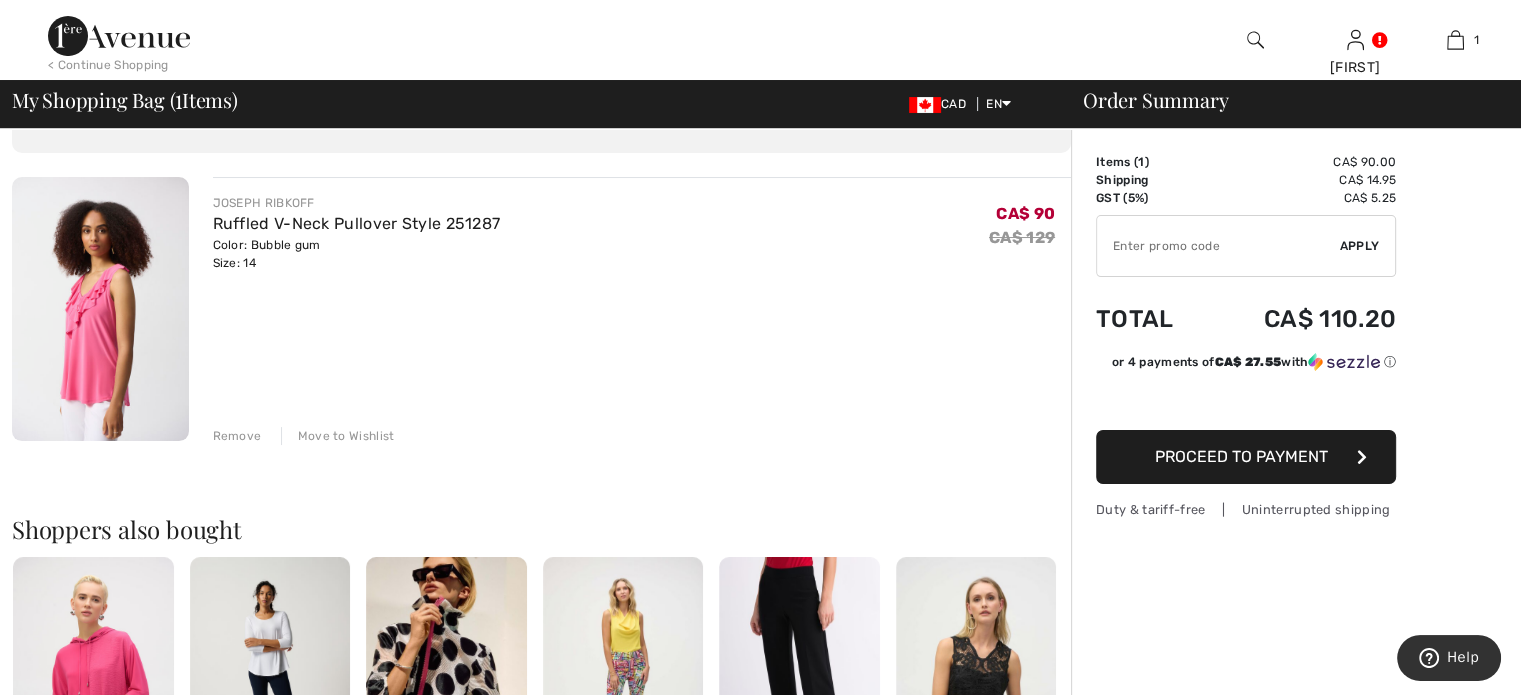 click on "Proceed to Payment" at bounding box center [1241, 456] 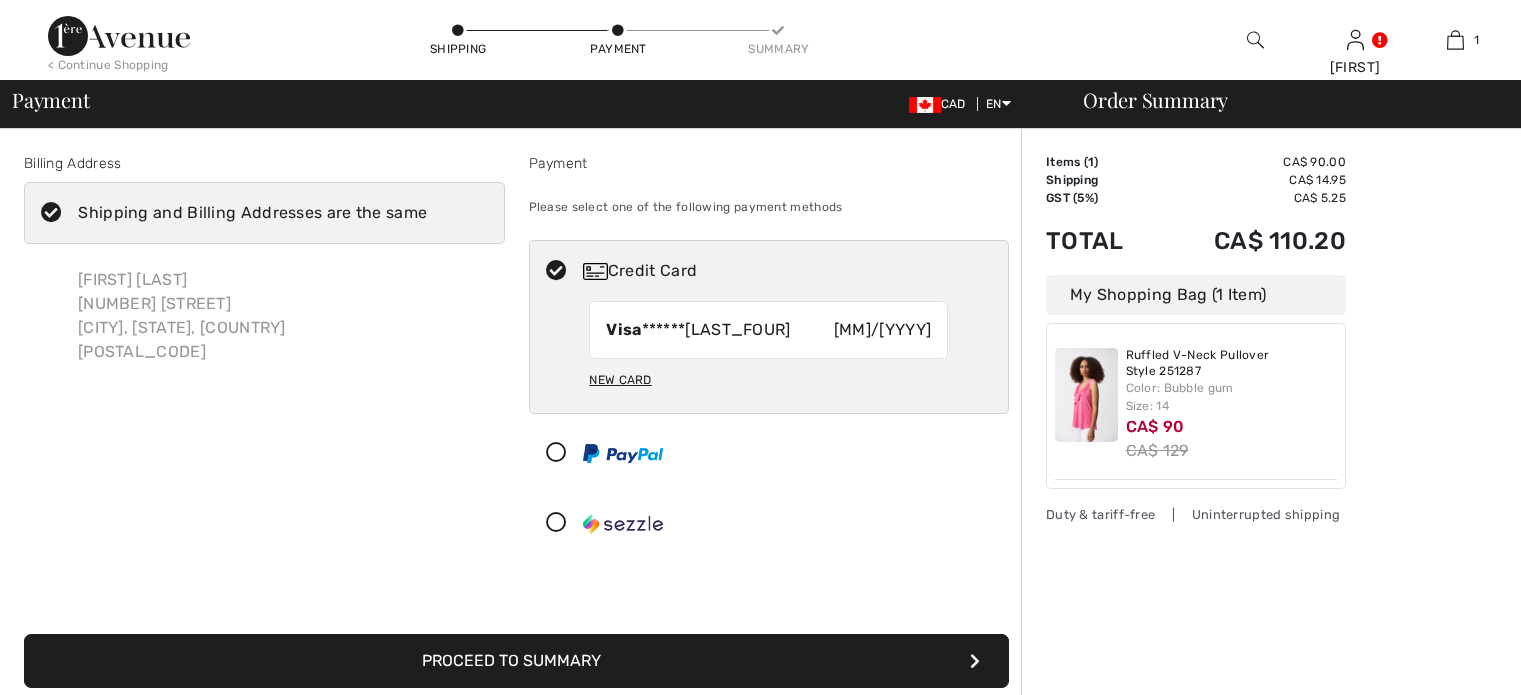 scroll, scrollTop: 0, scrollLeft: 0, axis: both 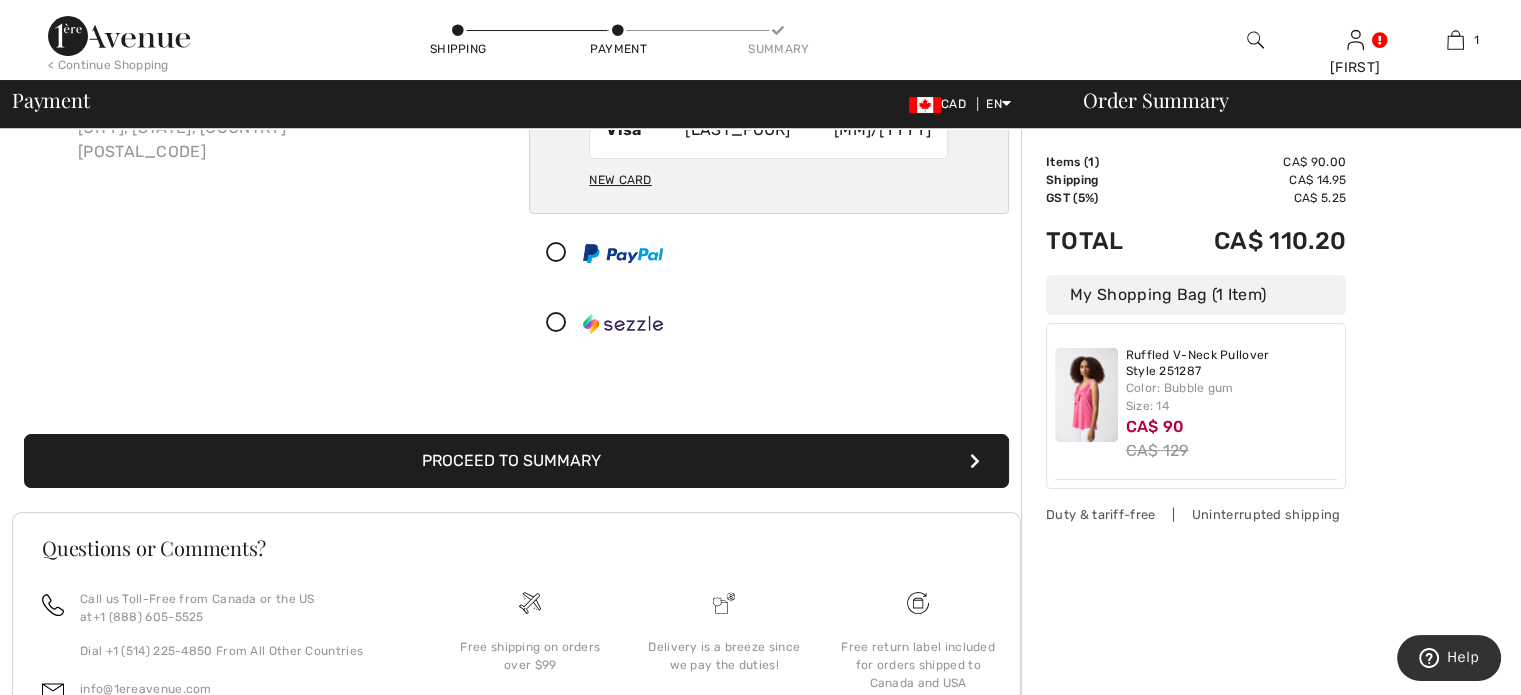 click on "Proceed to Summary" at bounding box center (516, 461) 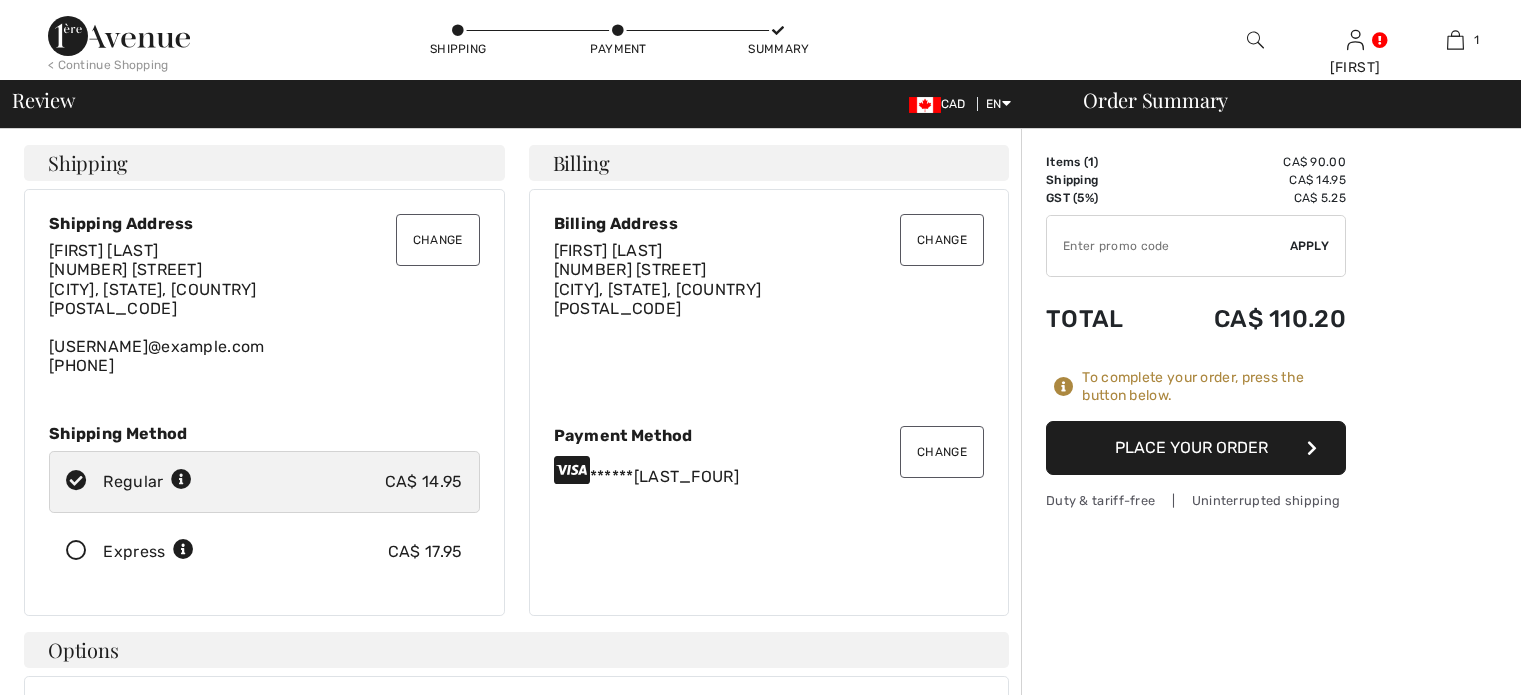 scroll, scrollTop: 0, scrollLeft: 0, axis: both 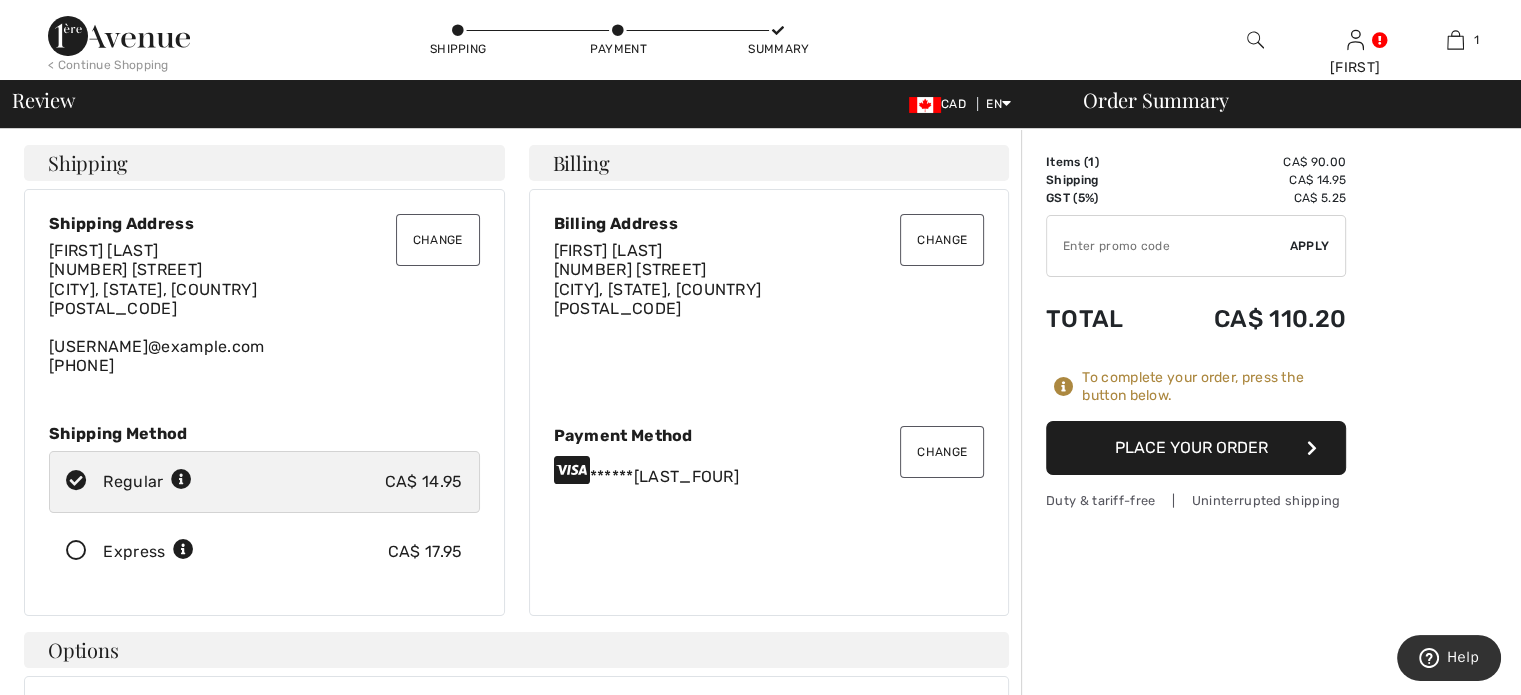 click on "Place Your Order" at bounding box center [1196, 448] 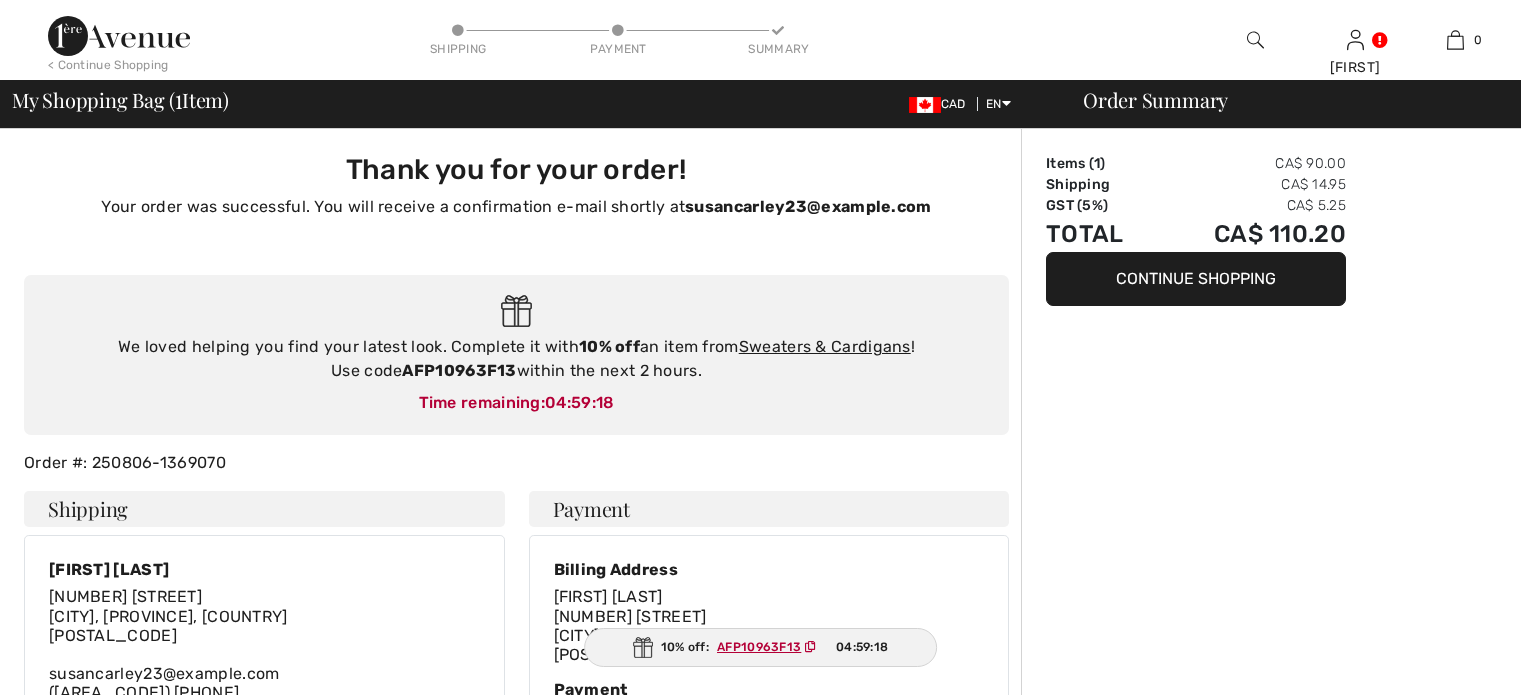 scroll, scrollTop: 0, scrollLeft: 0, axis: both 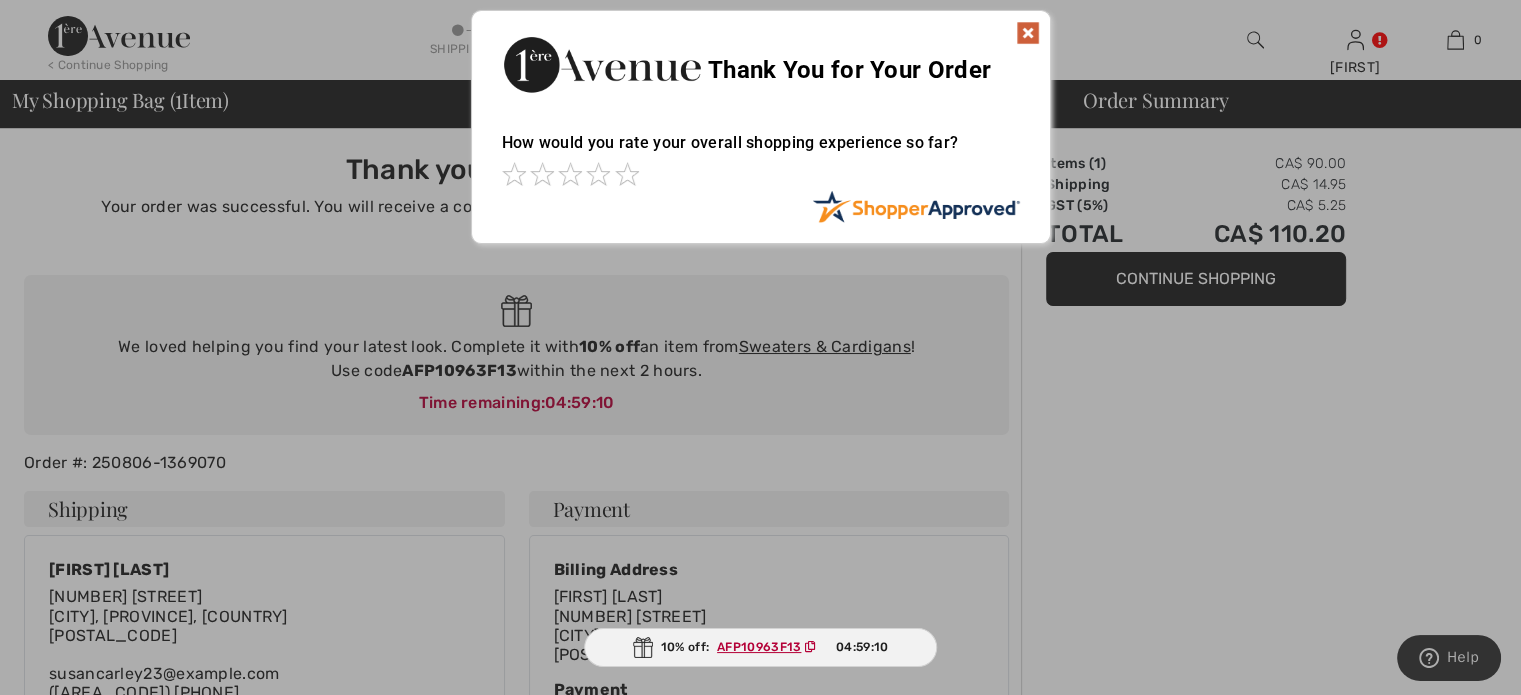 click at bounding box center (1028, 33) 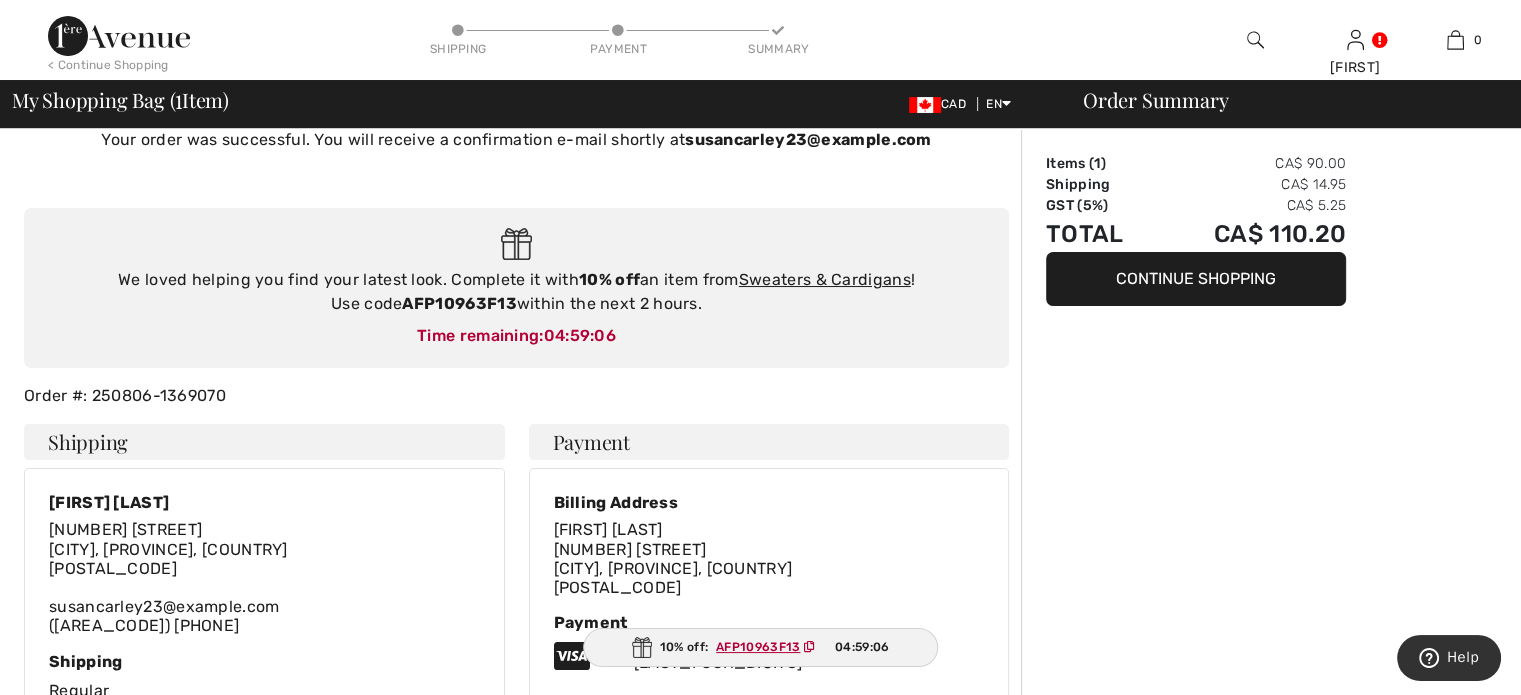 scroll, scrollTop: 100, scrollLeft: 0, axis: vertical 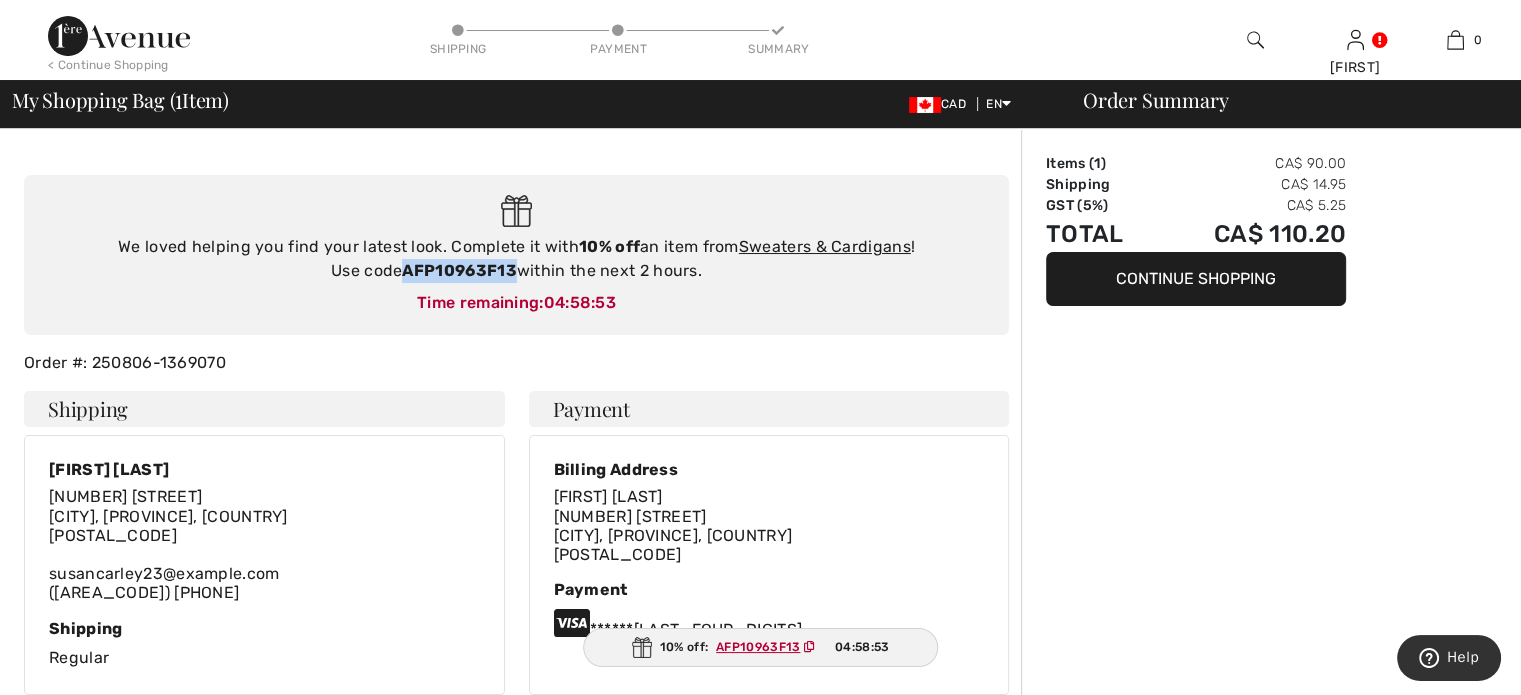 drag, startPoint x: 400, startPoint y: 273, endPoint x: 513, endPoint y: 270, distance: 113.03982 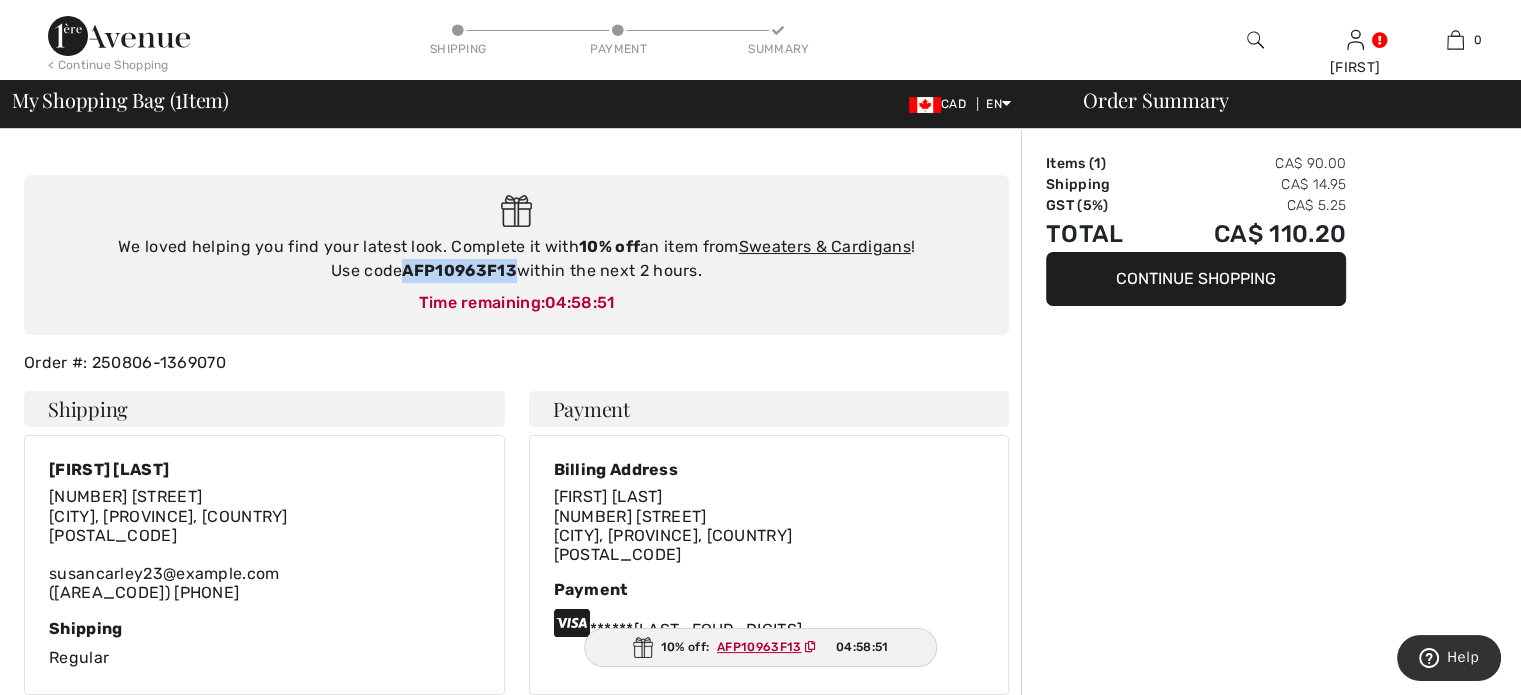 copy on "AFP10963F13" 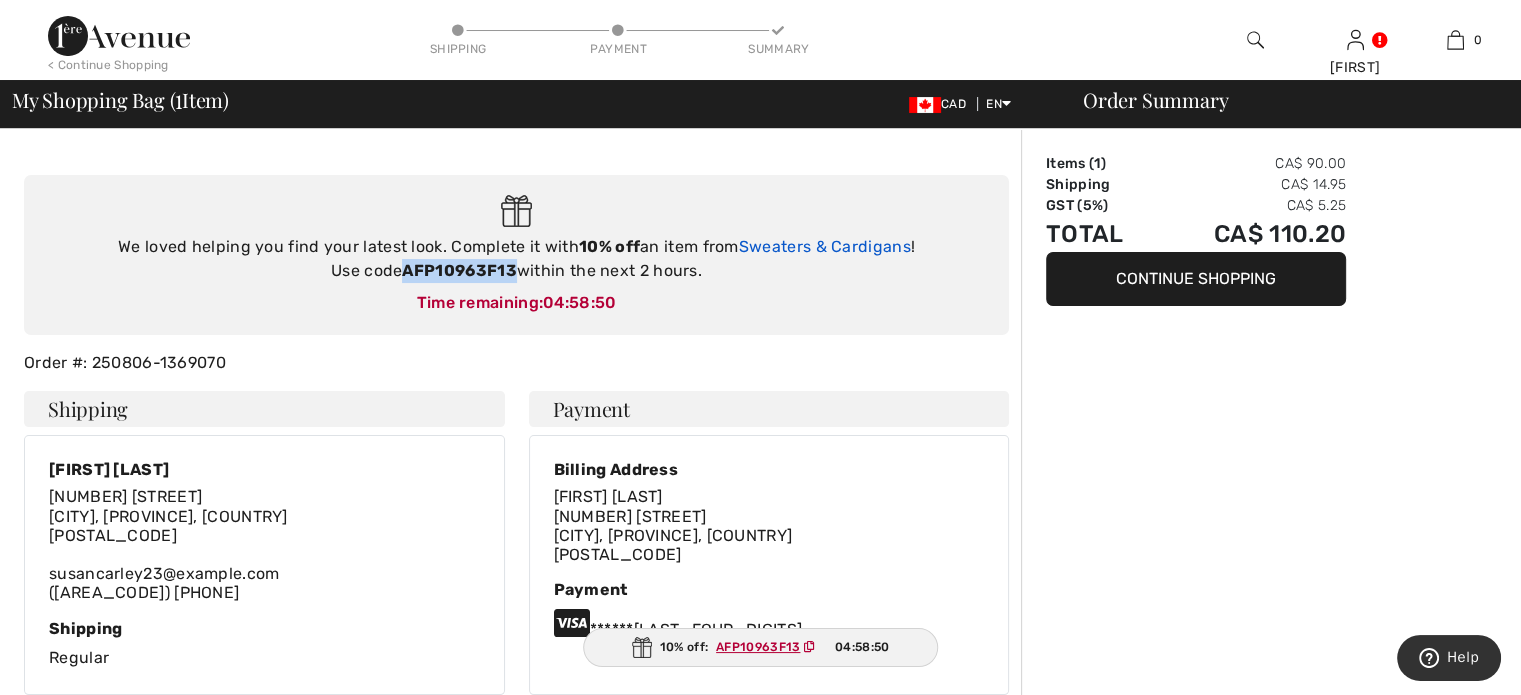 click on "Sweaters & Cardigans" at bounding box center [825, 246] 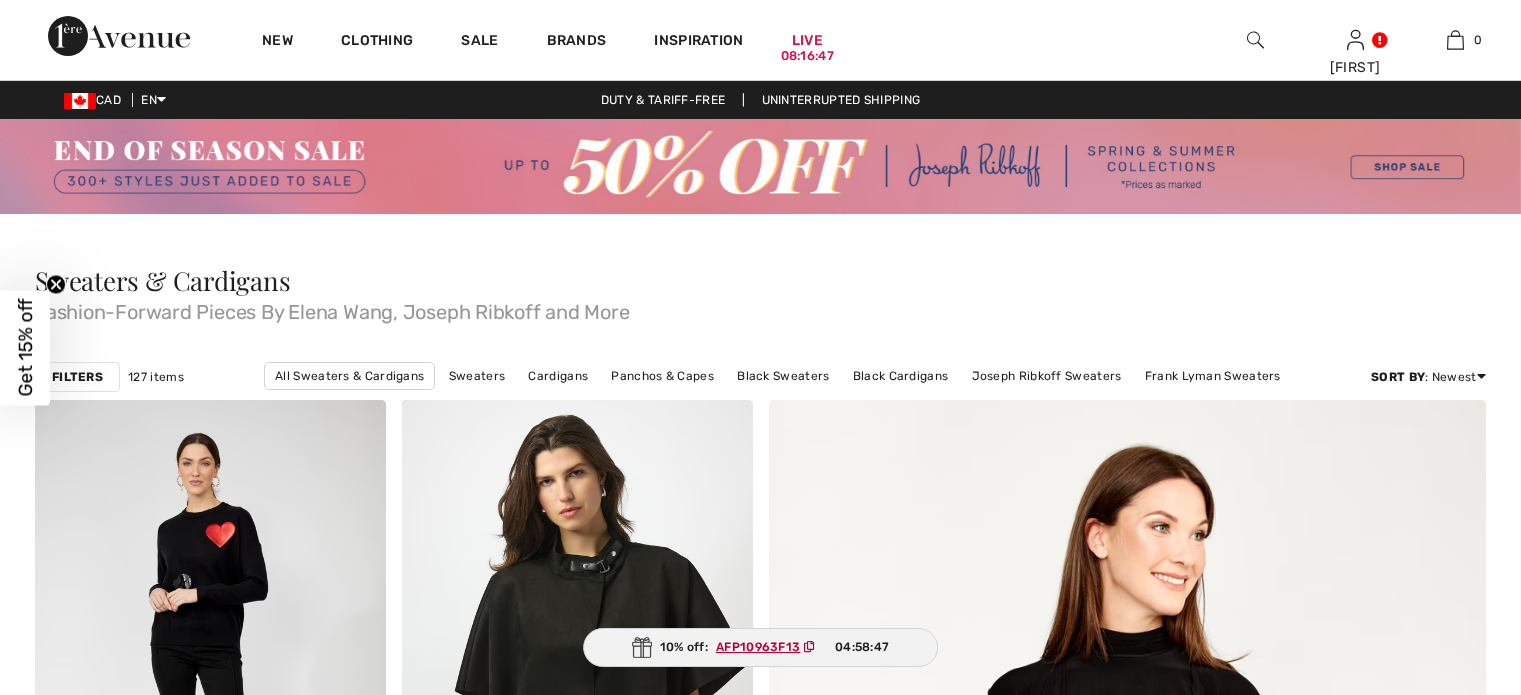 scroll, scrollTop: 0, scrollLeft: 0, axis: both 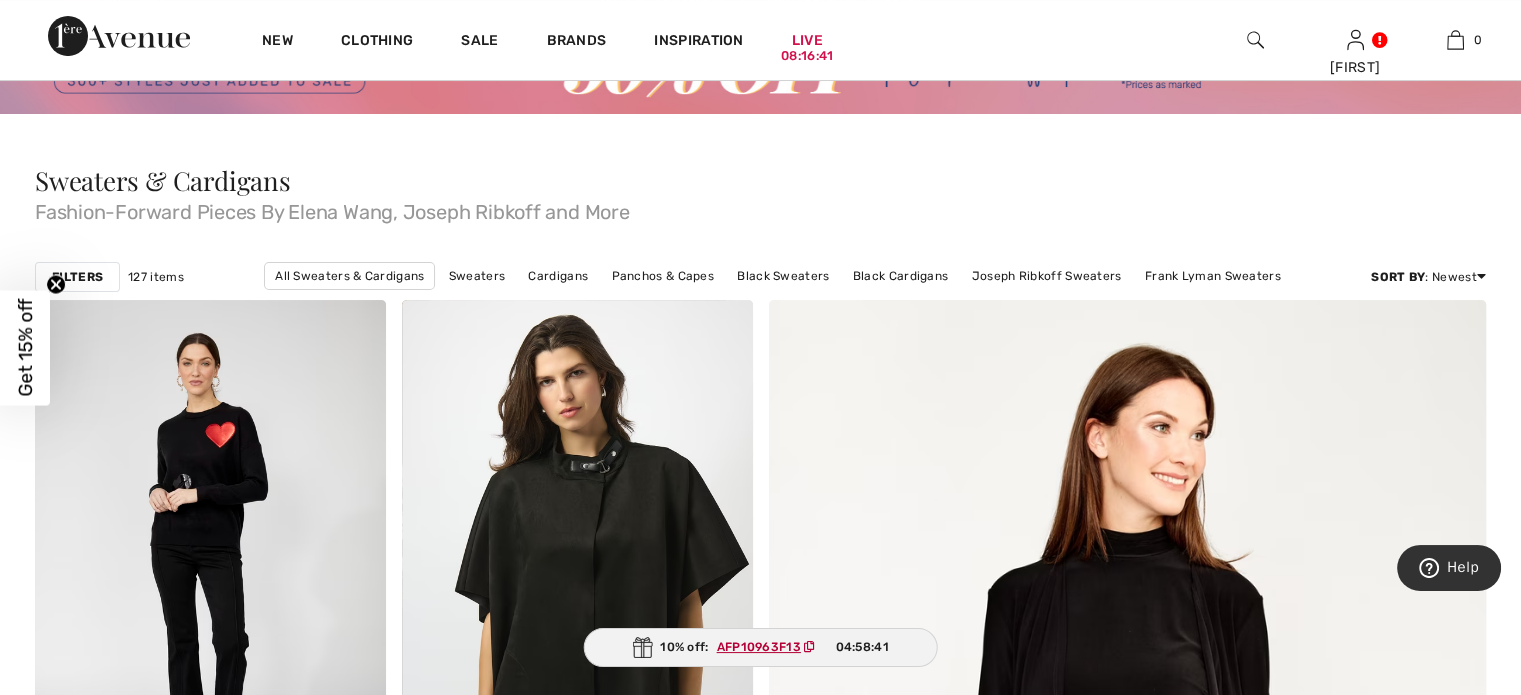click on "Filters" at bounding box center (77, 277) 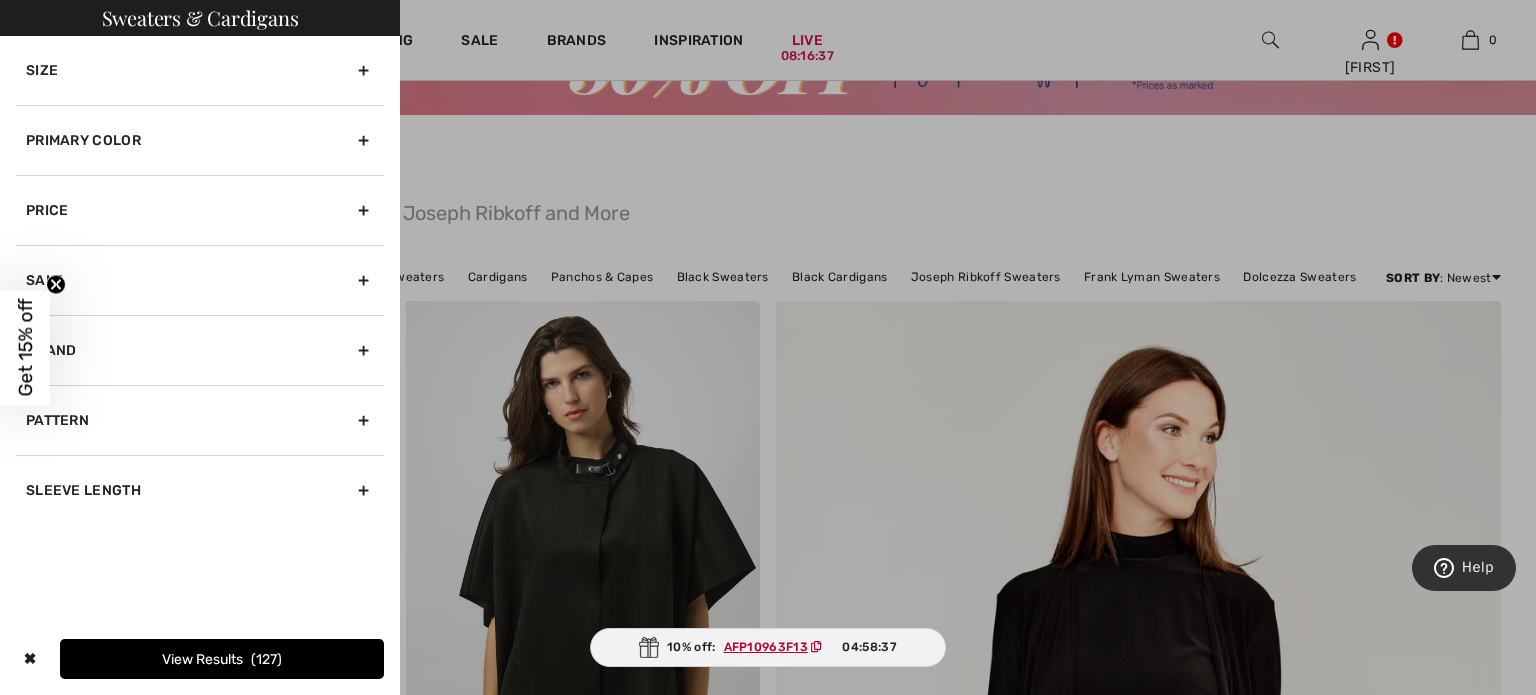 click on "Sale" at bounding box center (200, 280) 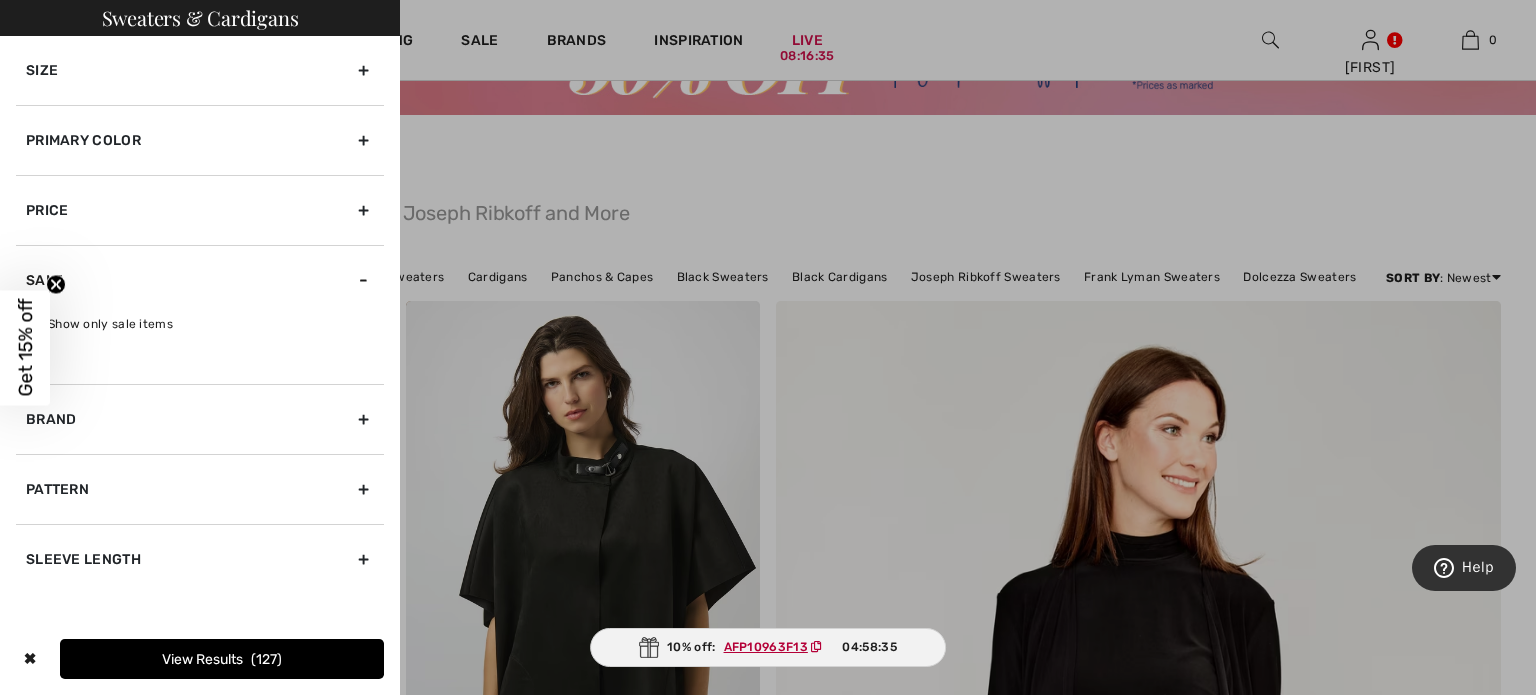 click on "Show only sale items" at bounding box center [205, 324] 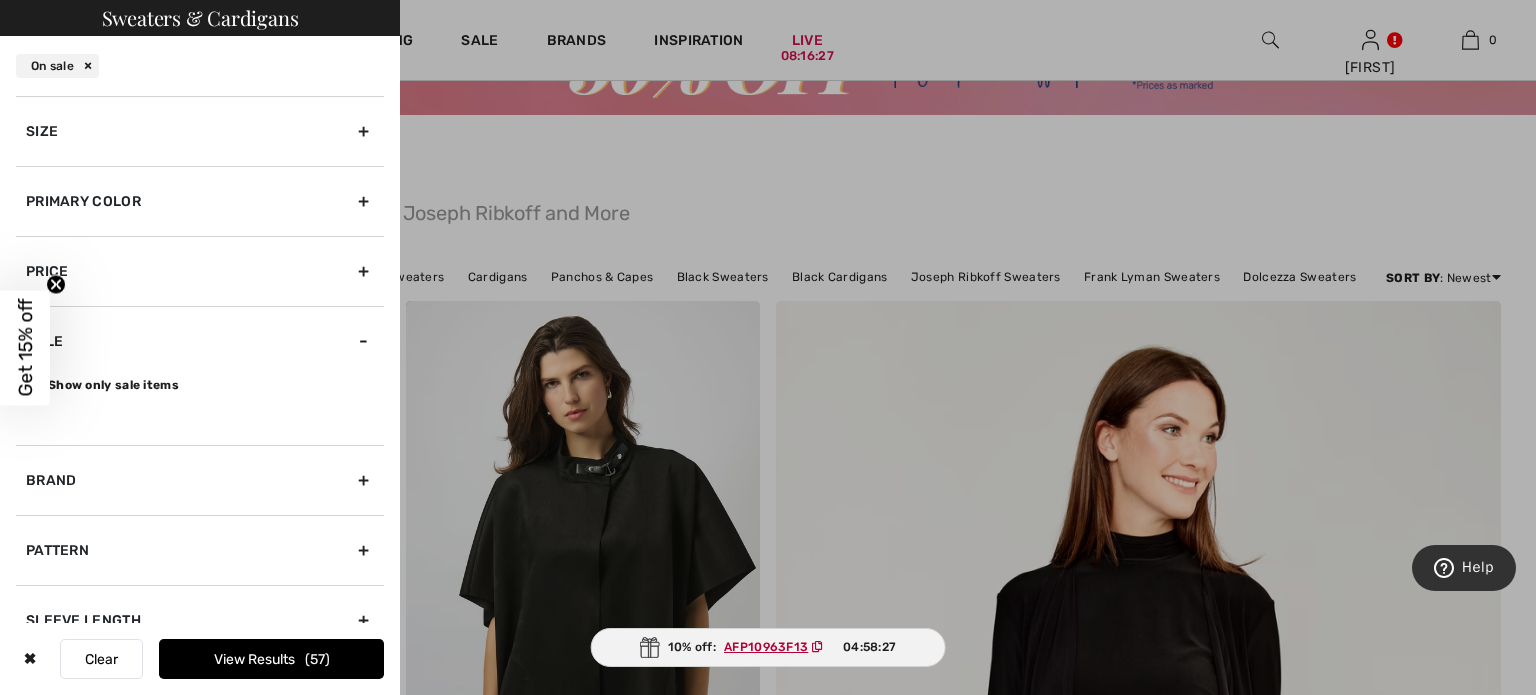 click on "Size" at bounding box center [200, 131] 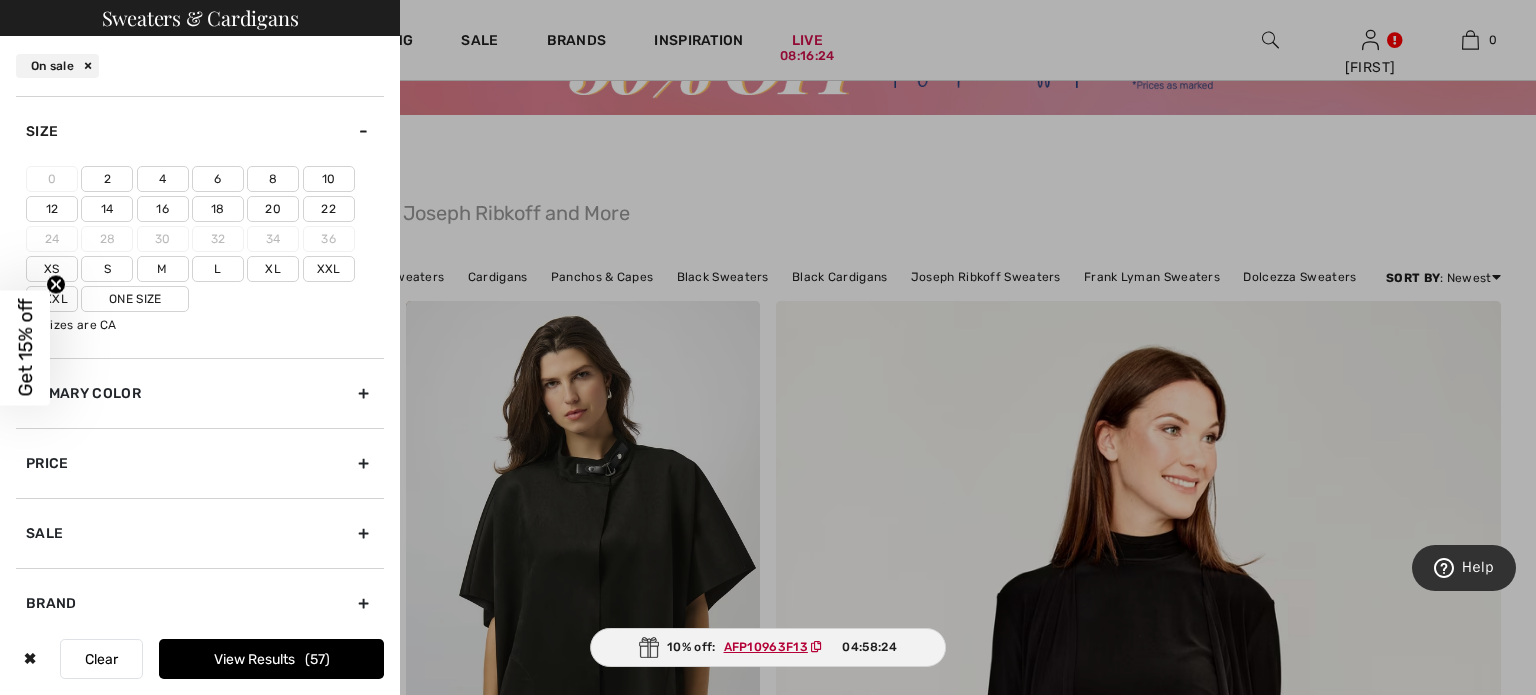 click on "14" at bounding box center (107, 209) 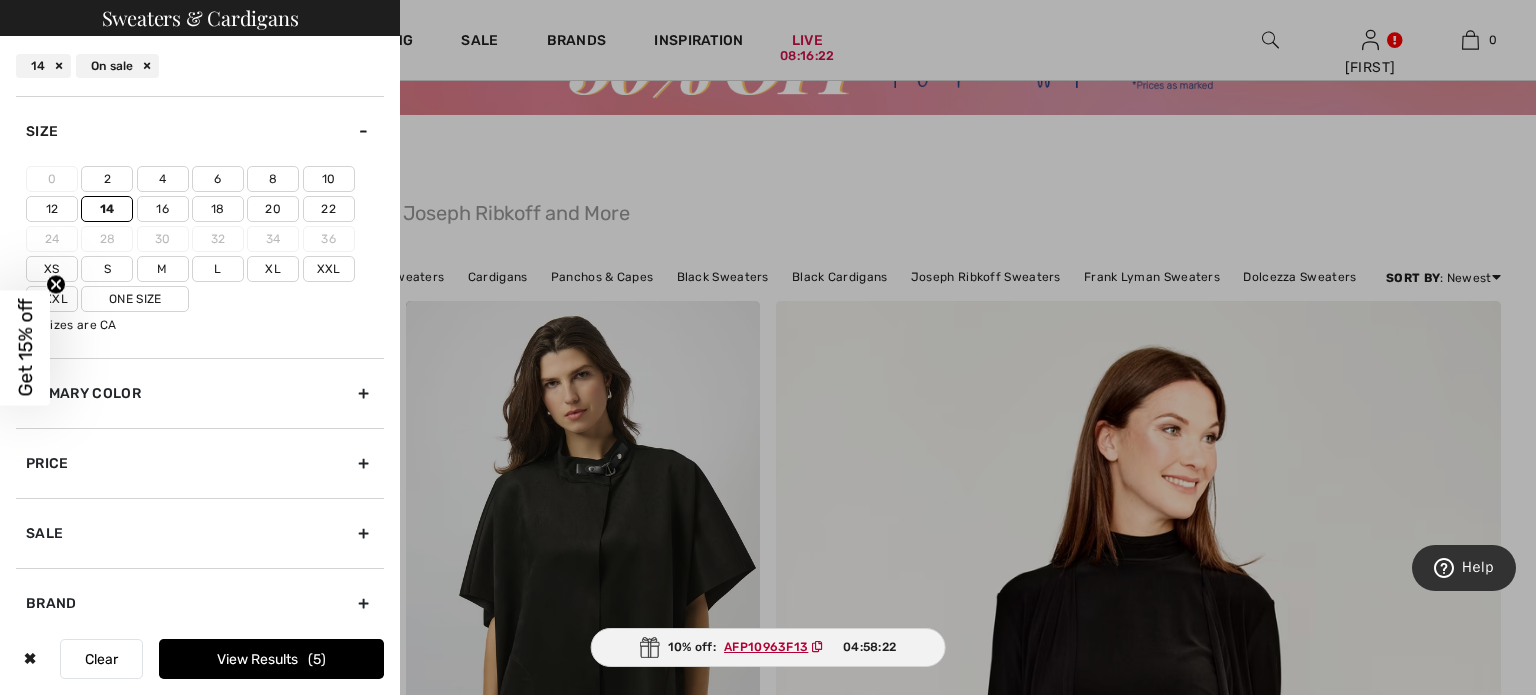 click on "12" at bounding box center [52, 209] 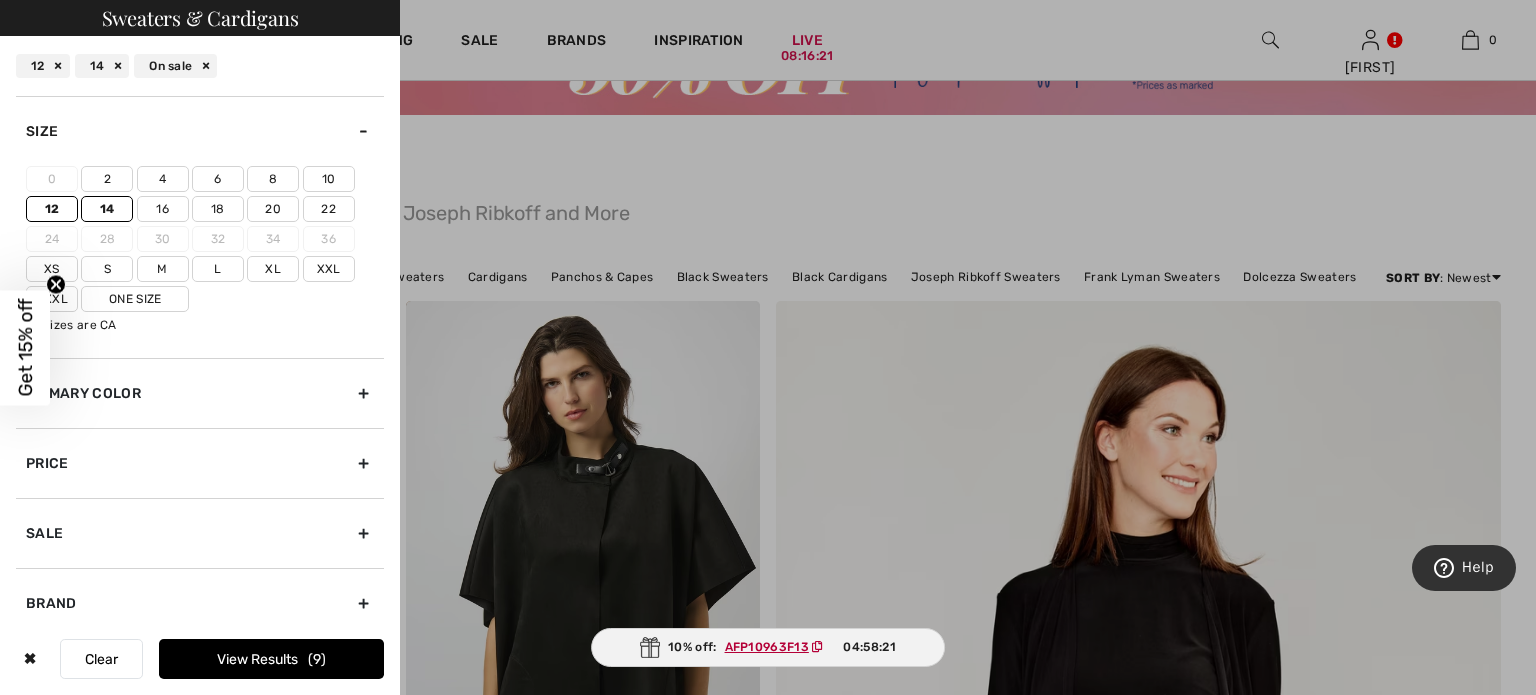 click on "View Results 9" at bounding box center [271, 659] 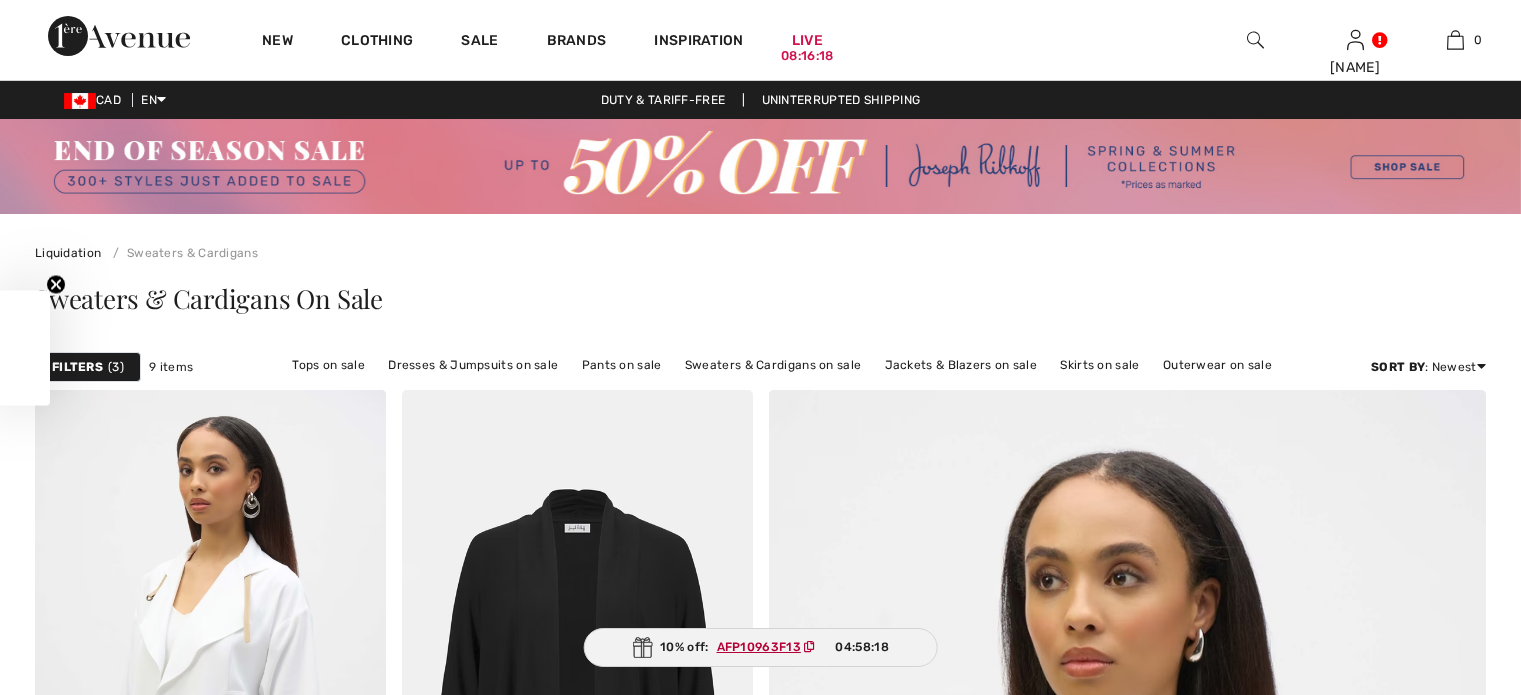 scroll, scrollTop: 0, scrollLeft: 0, axis: both 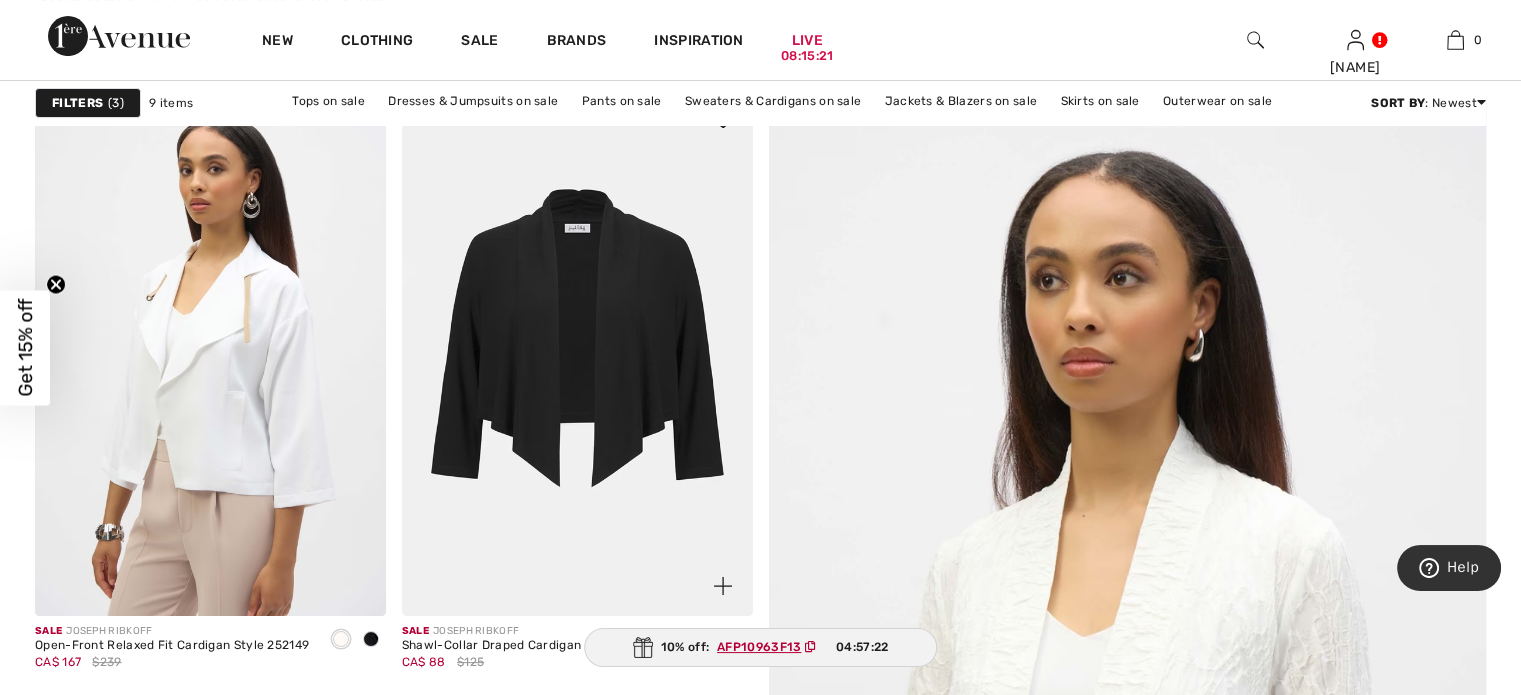 click at bounding box center [577, 353] 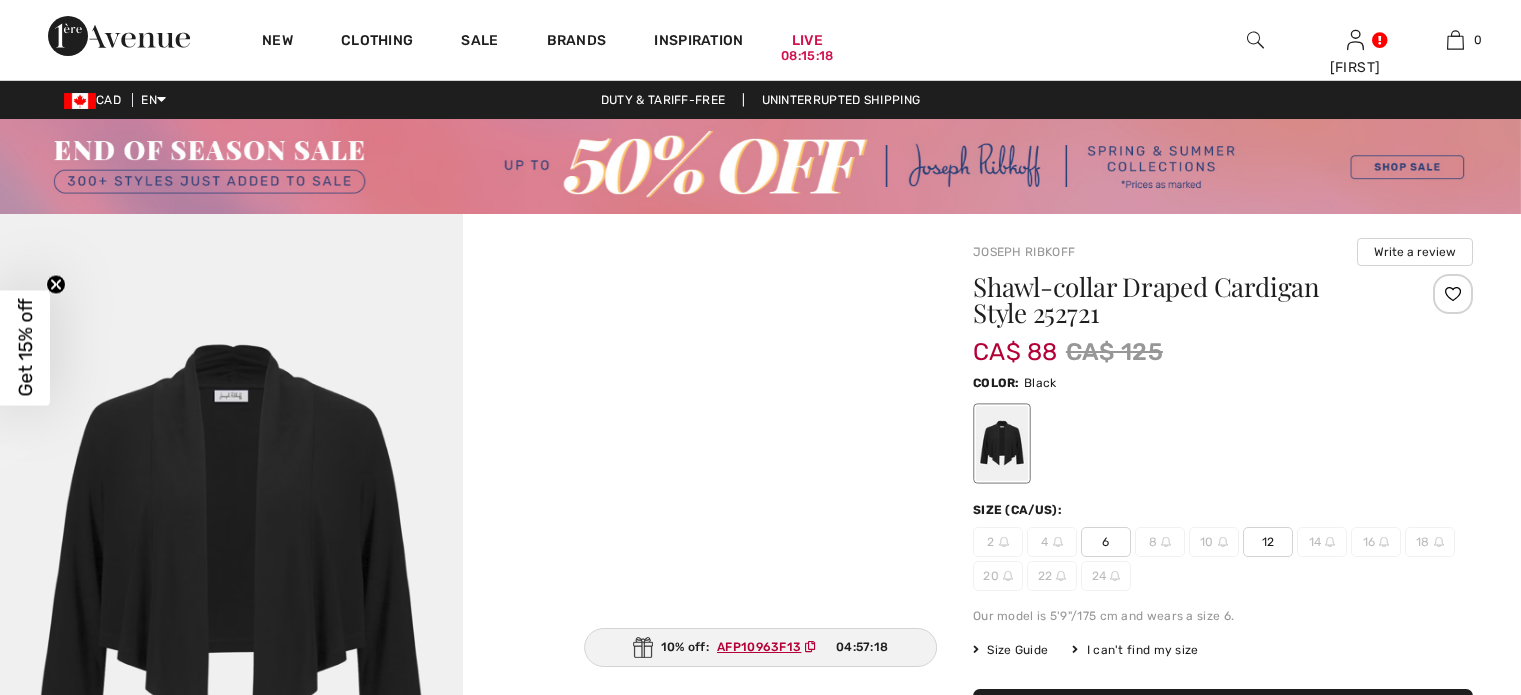 scroll, scrollTop: 0, scrollLeft: 0, axis: both 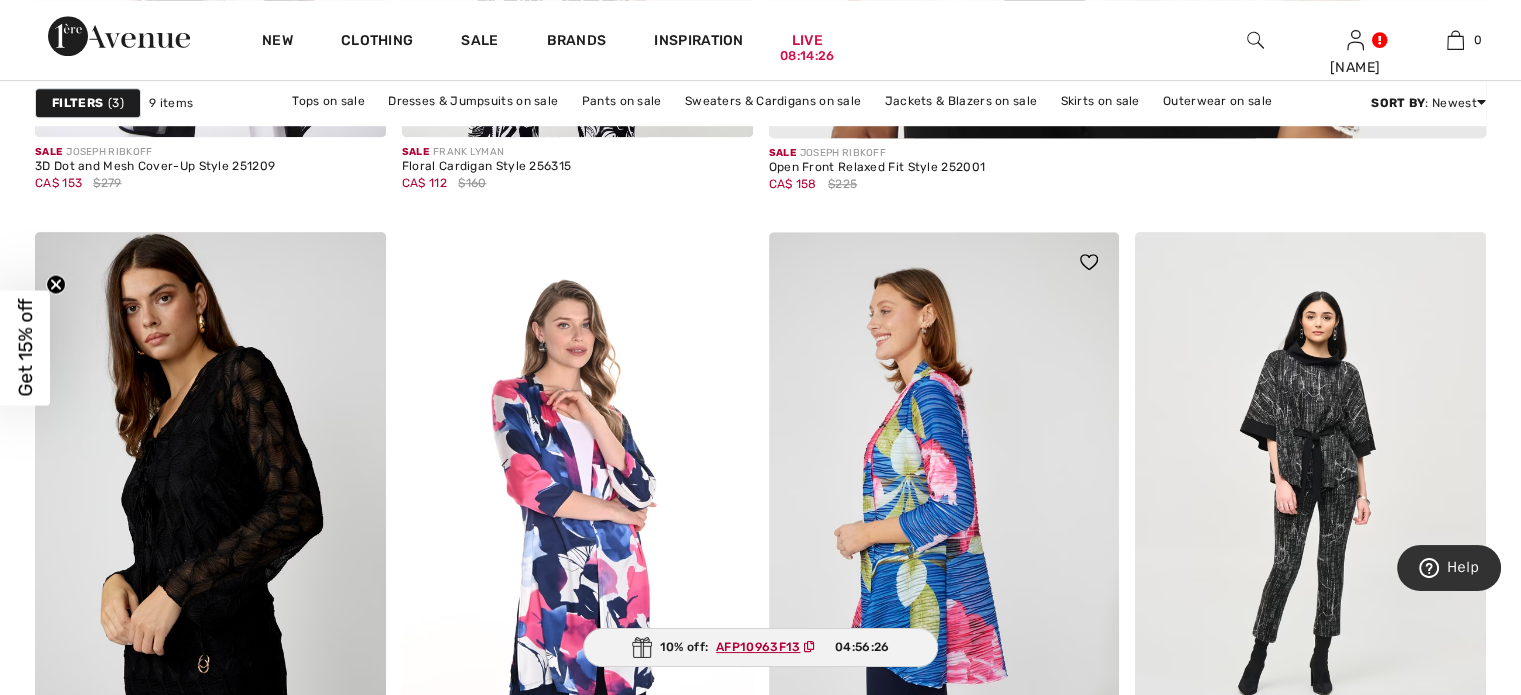 click at bounding box center (944, 495) 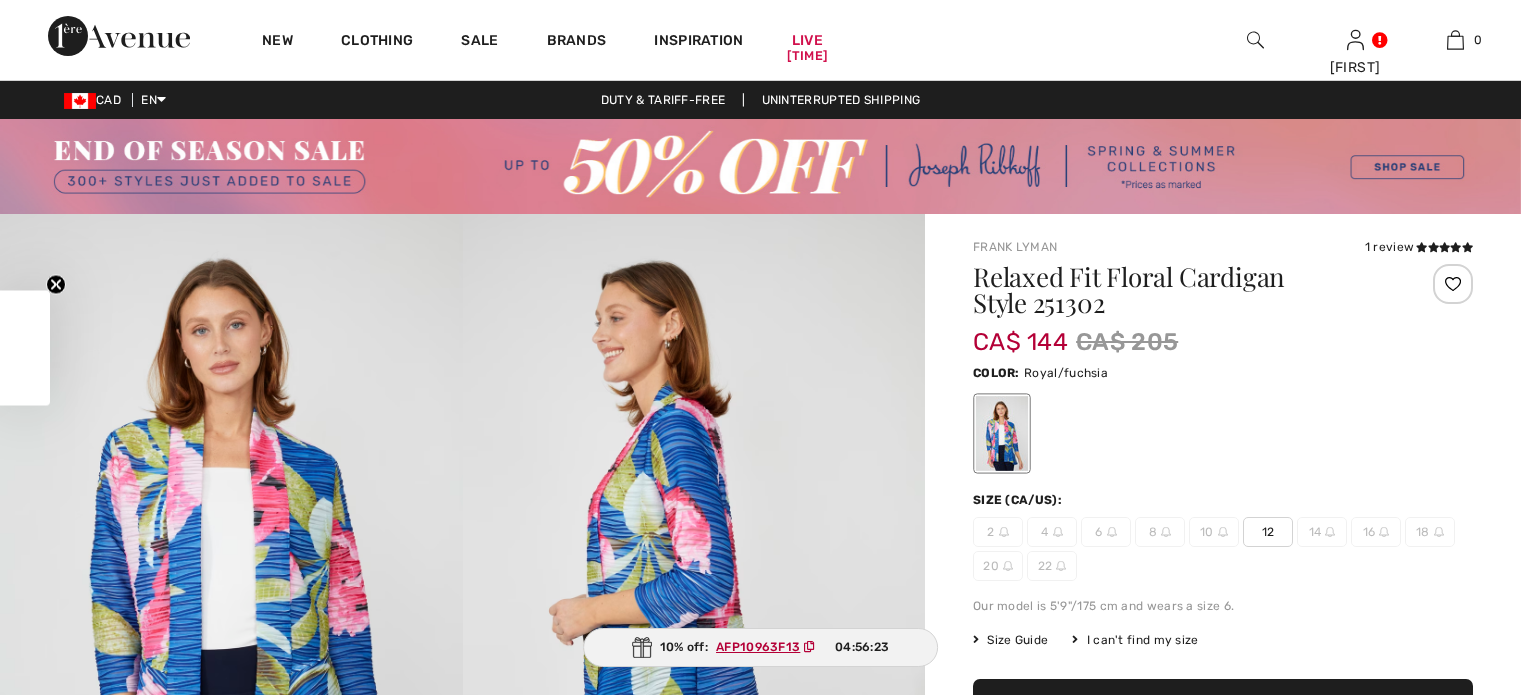 scroll, scrollTop: 0, scrollLeft: 0, axis: both 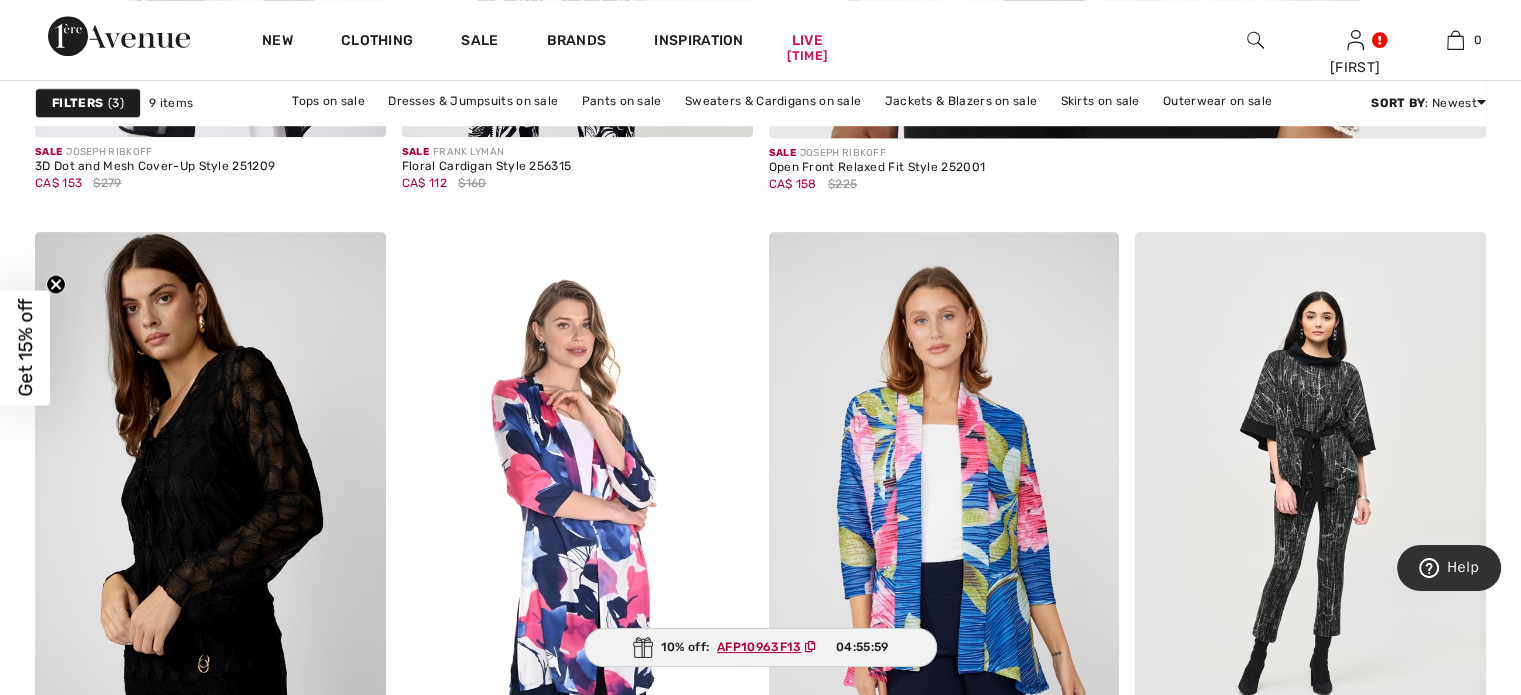 click on "Filters" at bounding box center (77, 103) 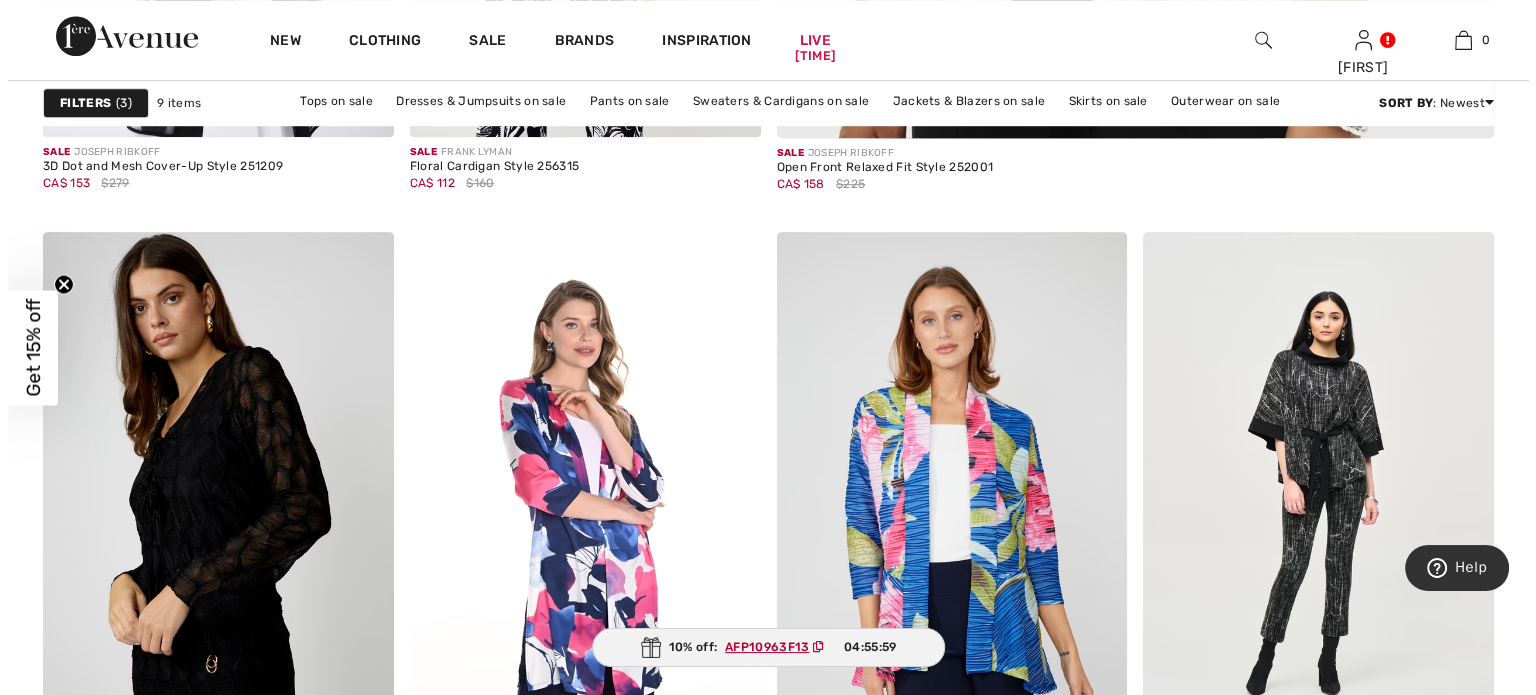 scroll, scrollTop: 1401, scrollLeft: 0, axis: vertical 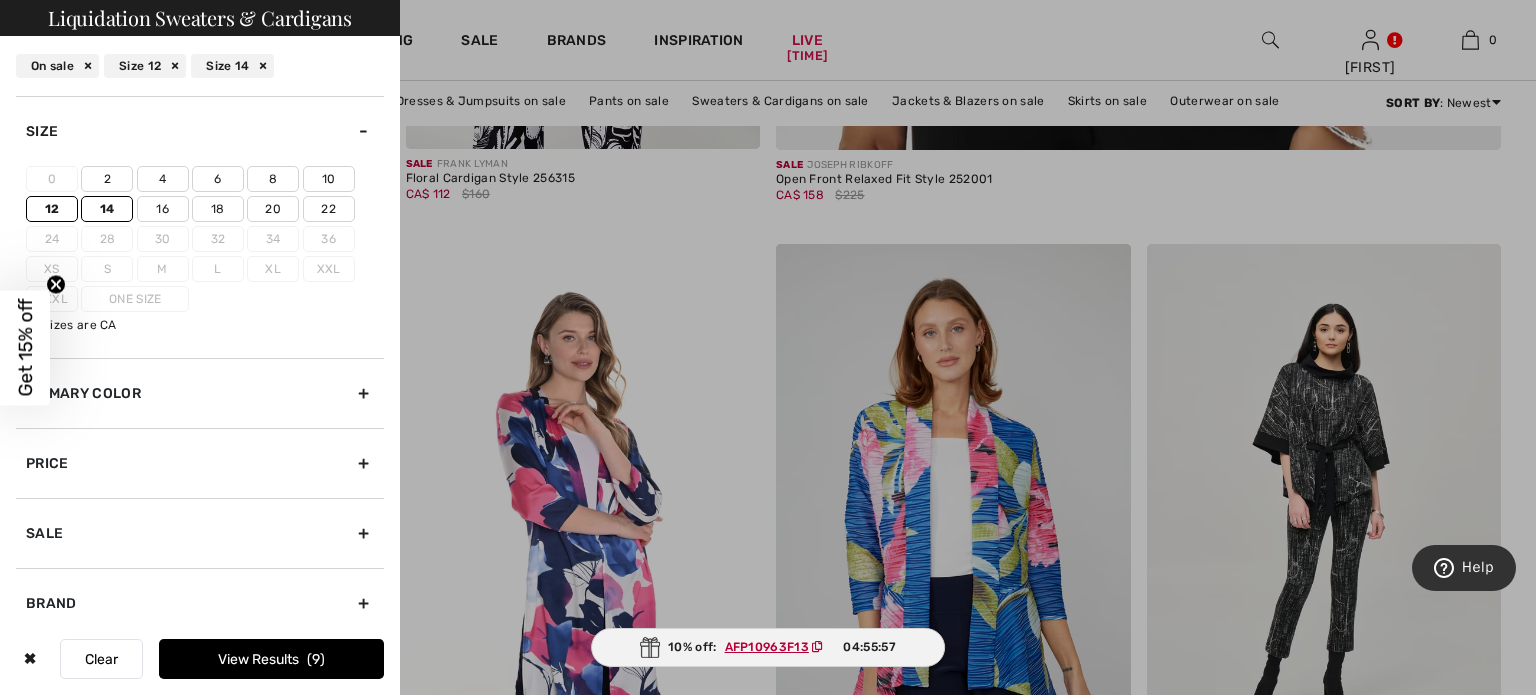 click on "12" at bounding box center (52, 209) 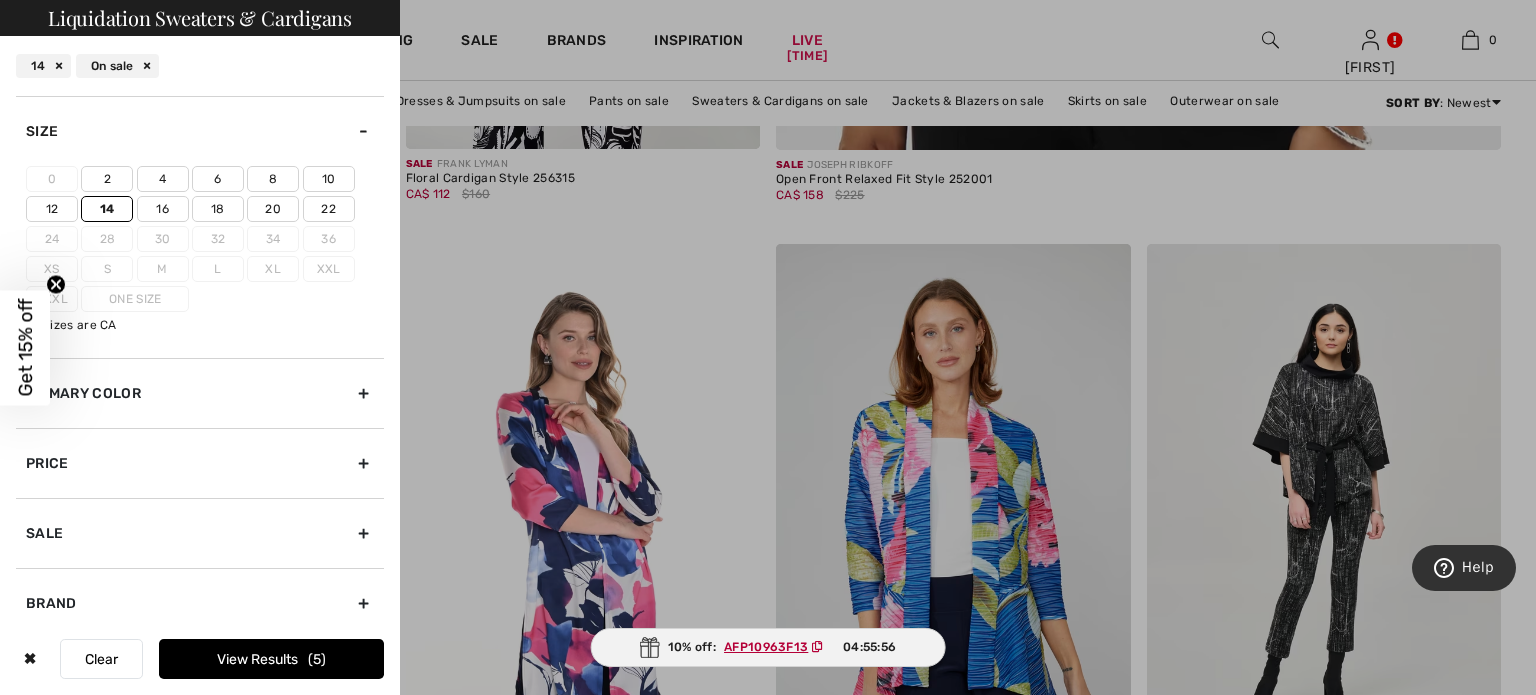 click on "16" at bounding box center [163, 209] 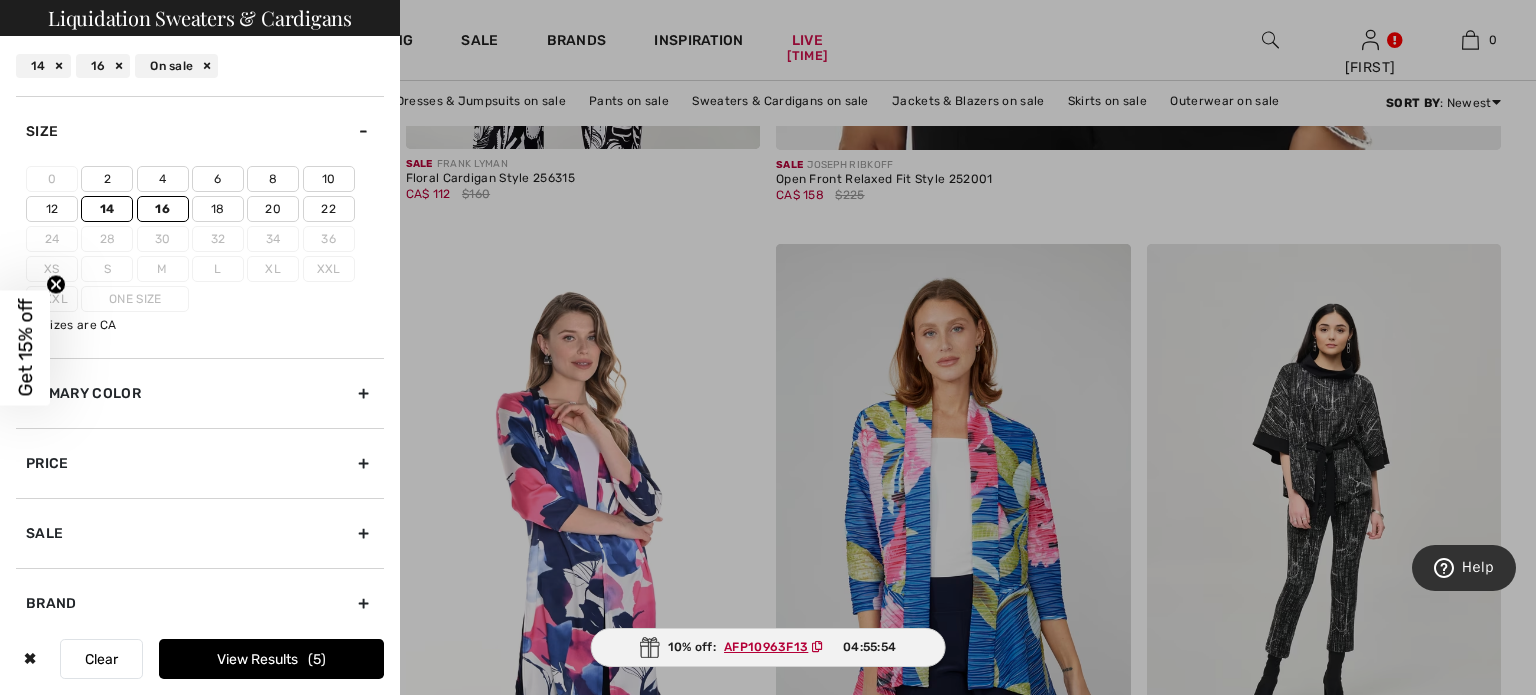 click on "View Results 5" at bounding box center (271, 659) 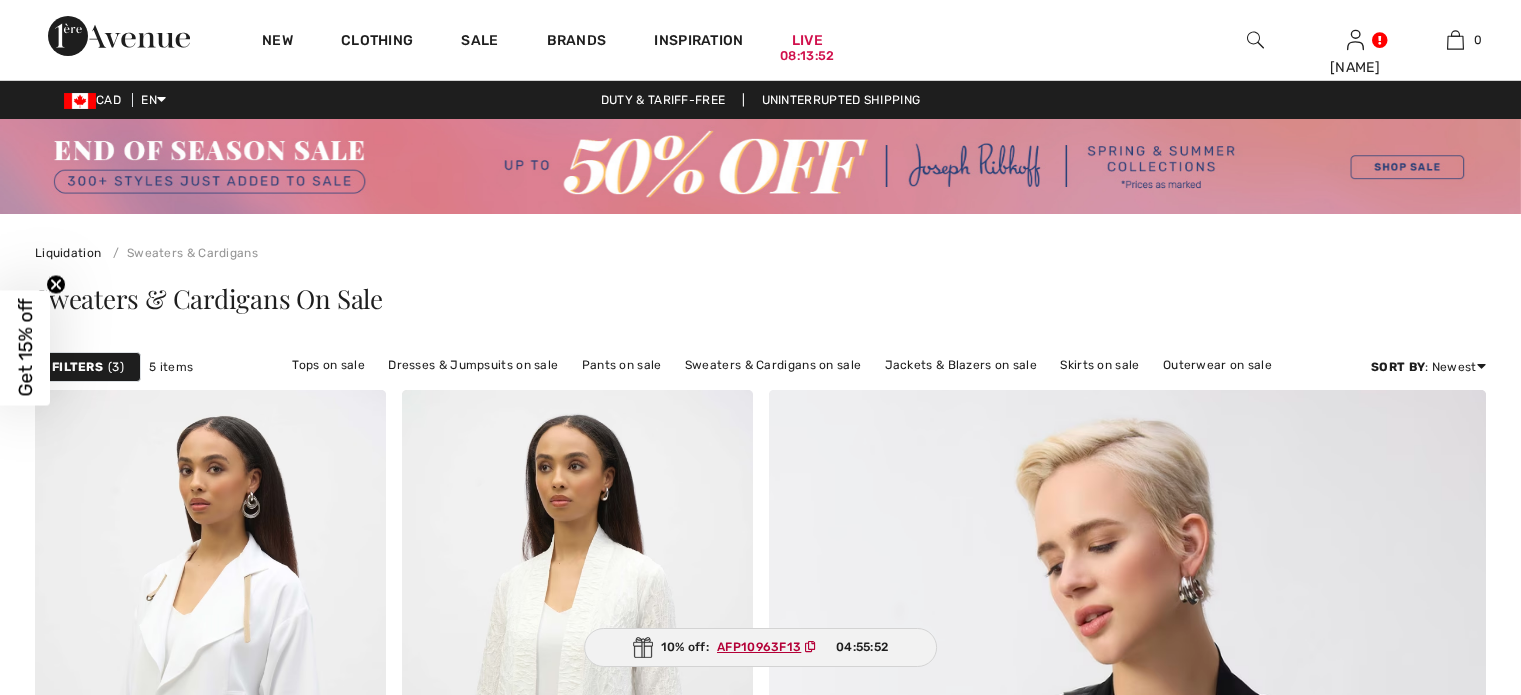 scroll, scrollTop: 0, scrollLeft: 0, axis: both 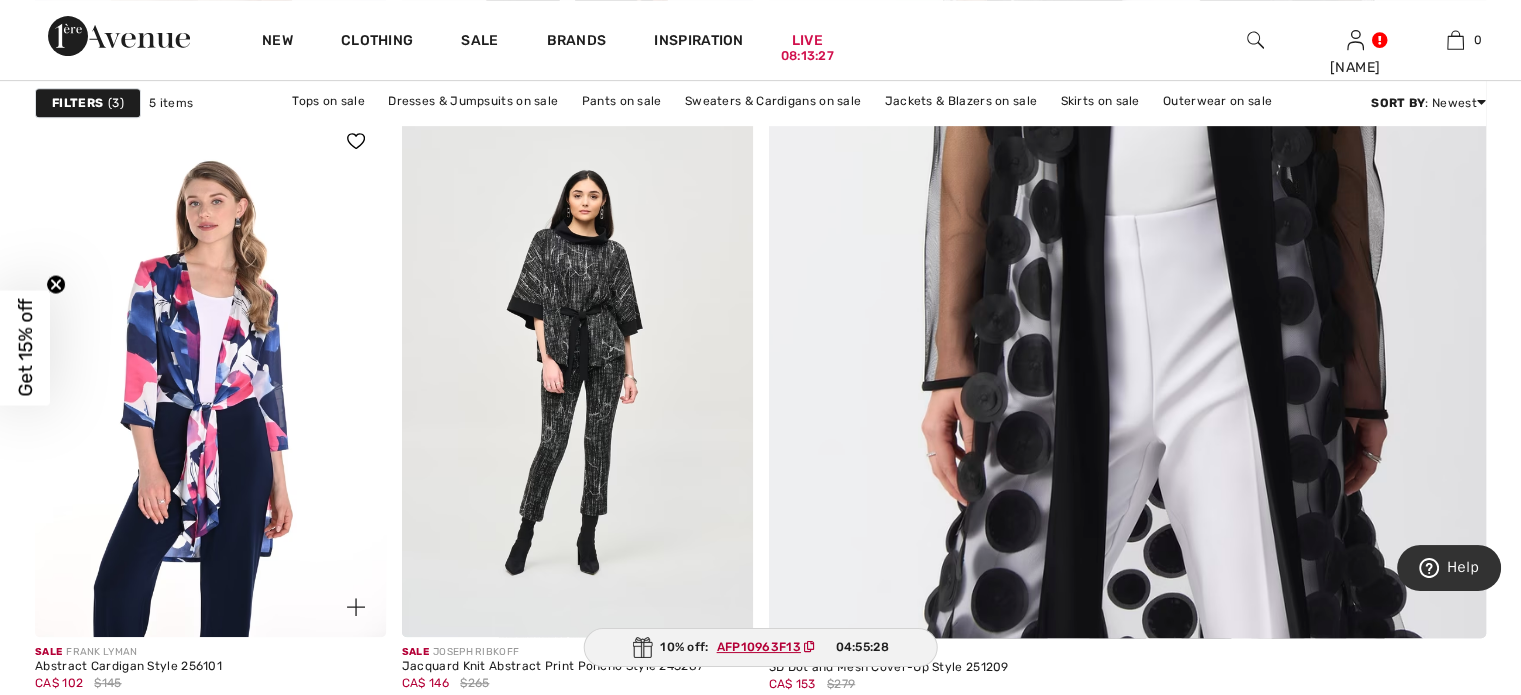 click at bounding box center [210, 374] 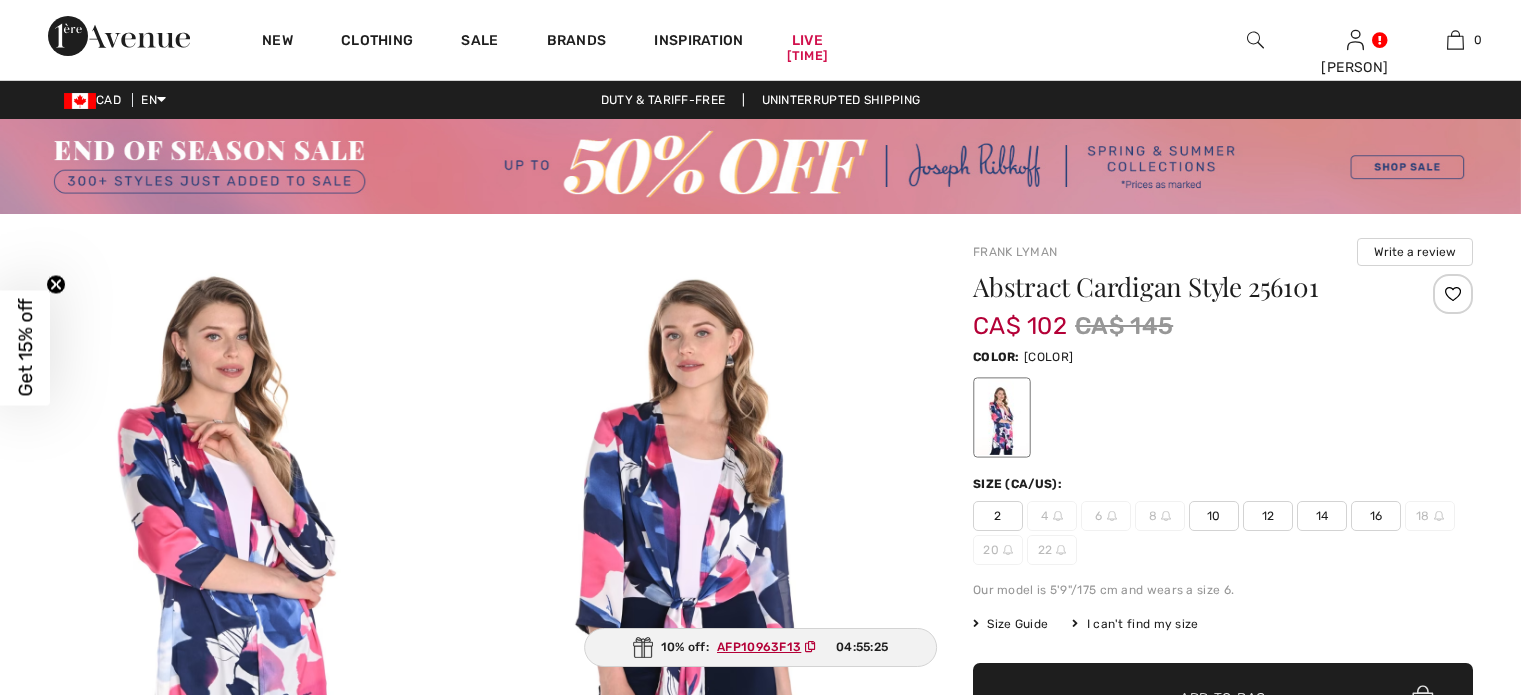 scroll, scrollTop: 0, scrollLeft: 0, axis: both 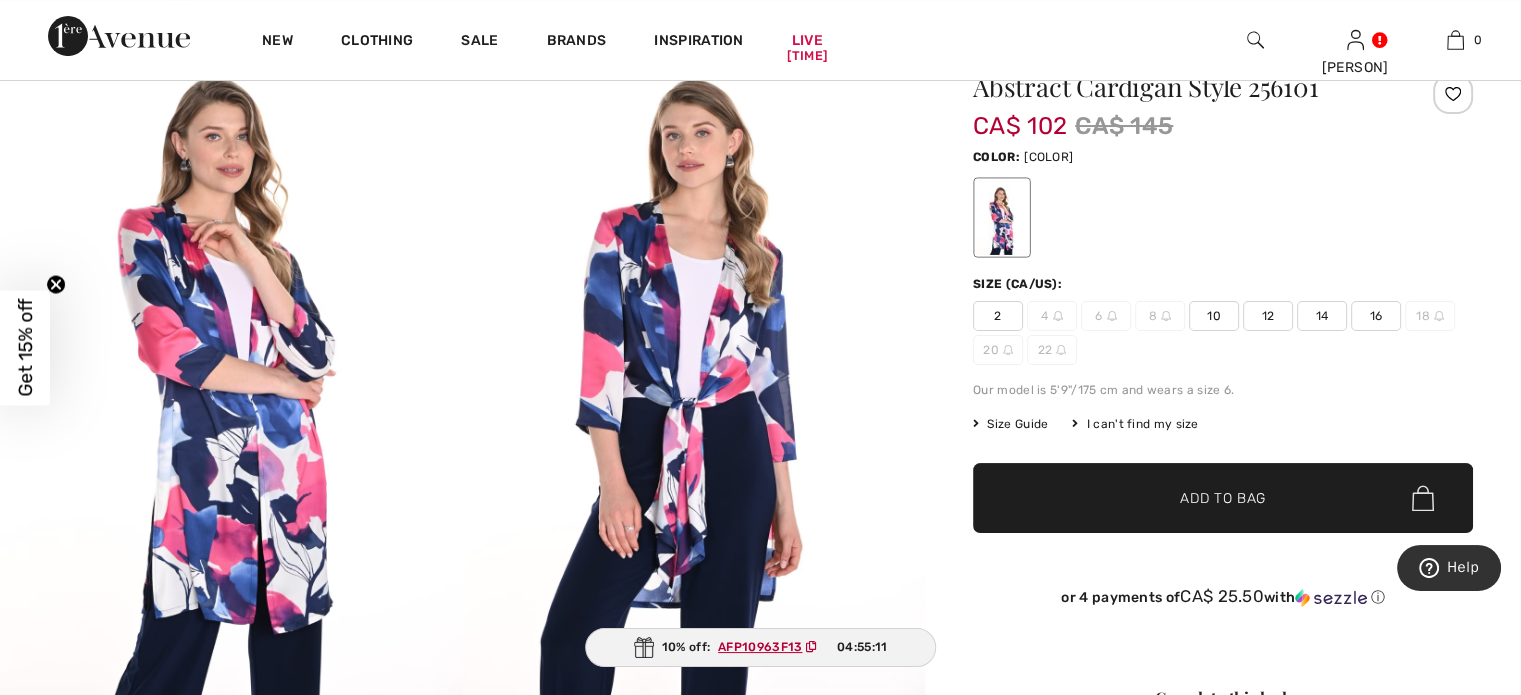click at bounding box center [694, 360] 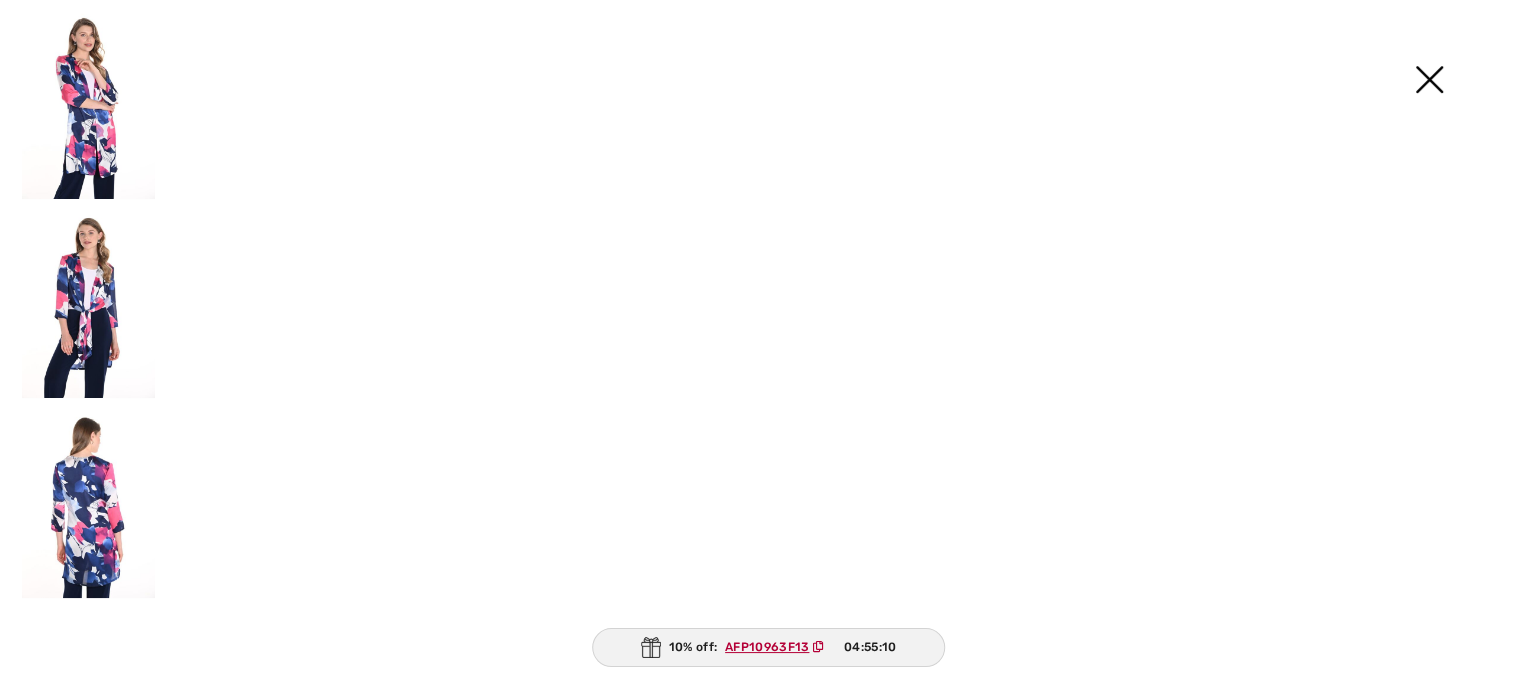 scroll, scrollTop: 201, scrollLeft: 0, axis: vertical 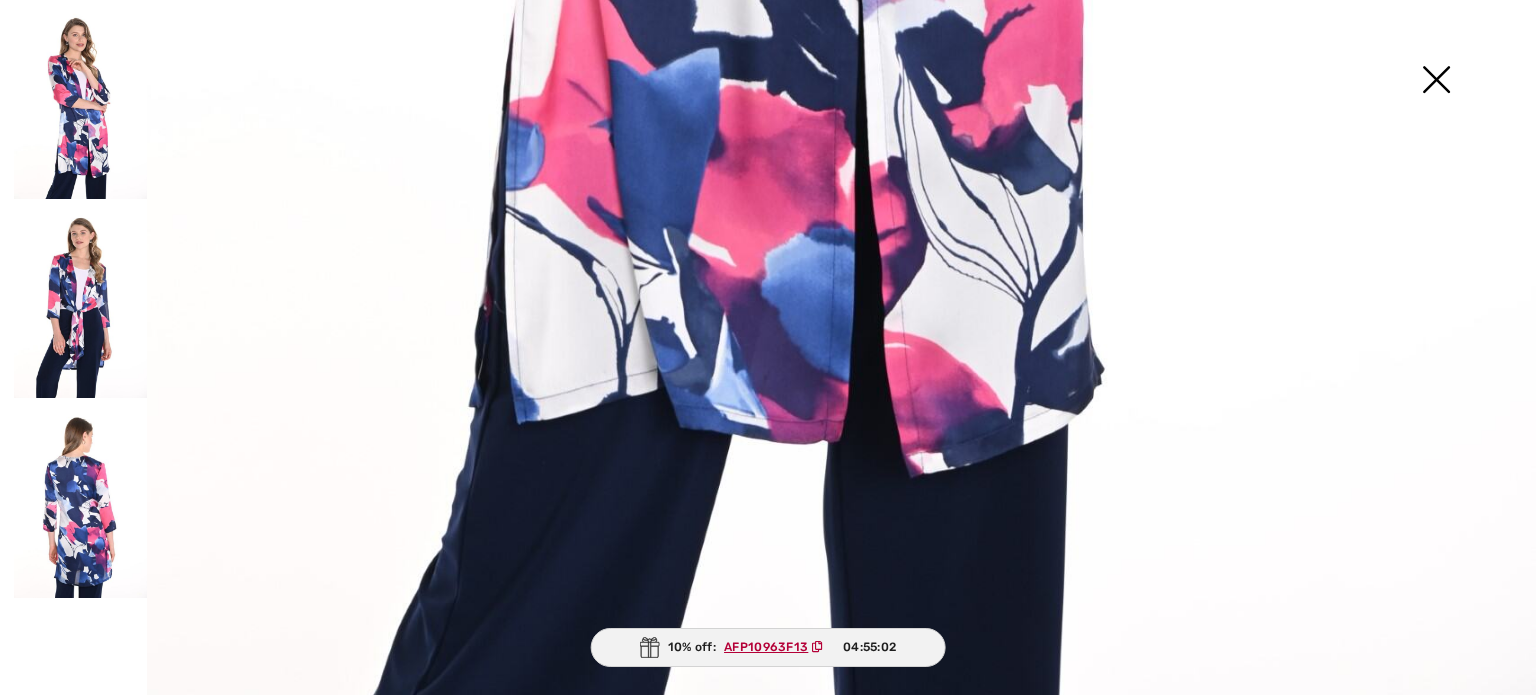 click at bounding box center (80, 497) 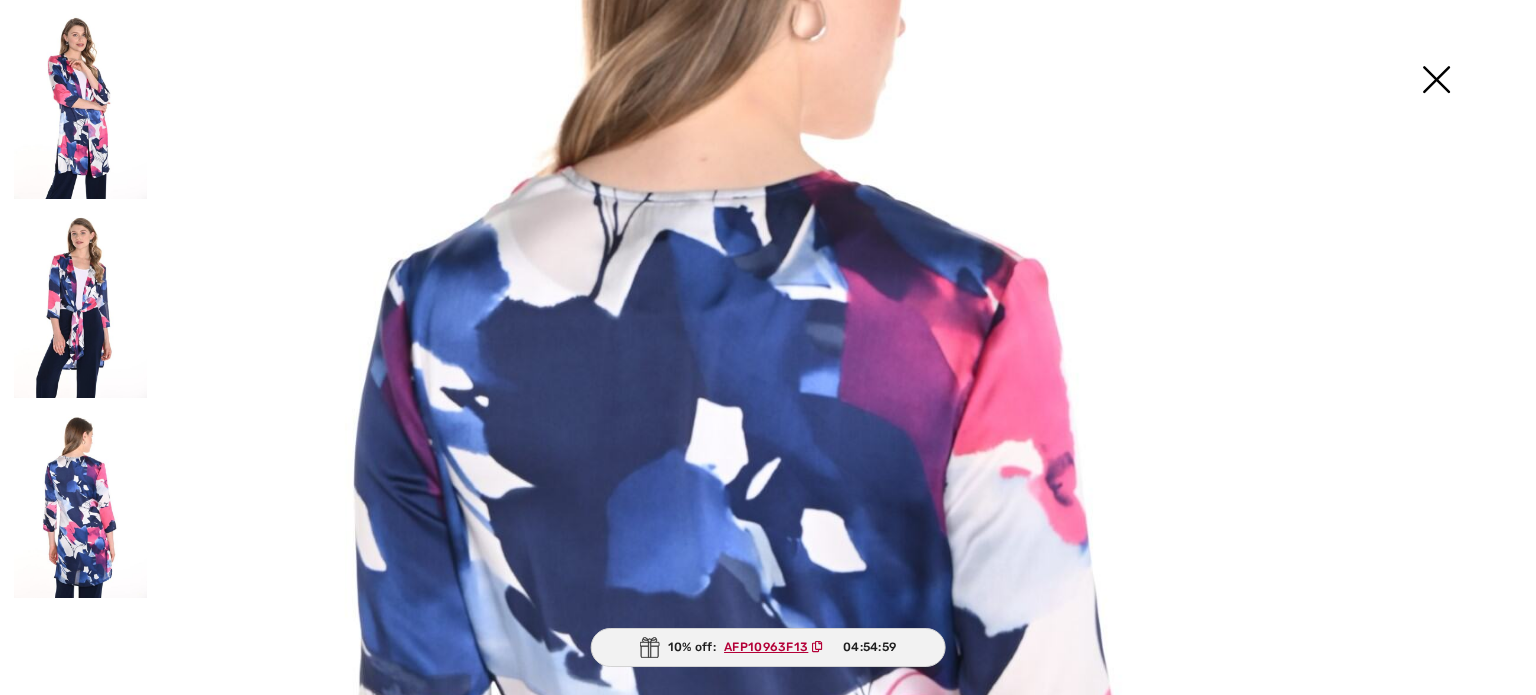 scroll, scrollTop: 483, scrollLeft: 0, axis: vertical 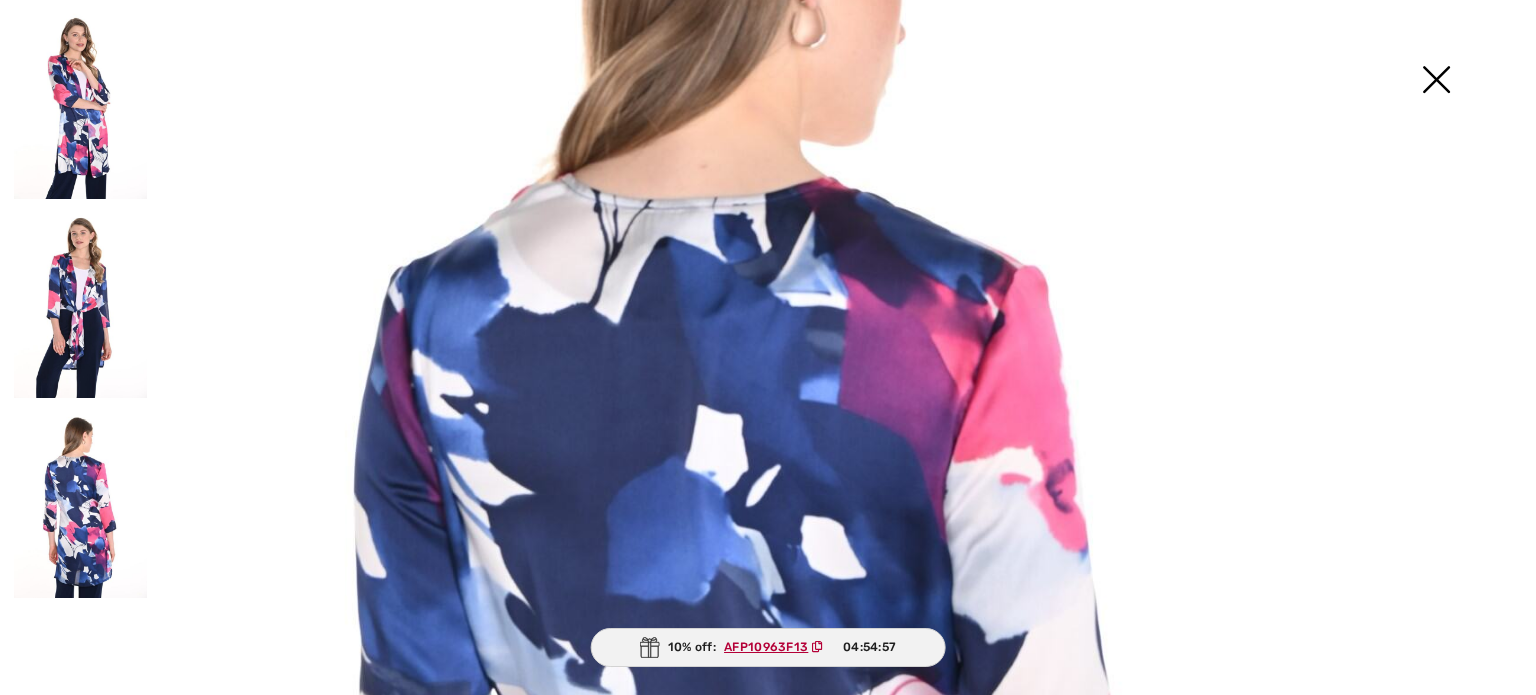 click at bounding box center [1436, 81] 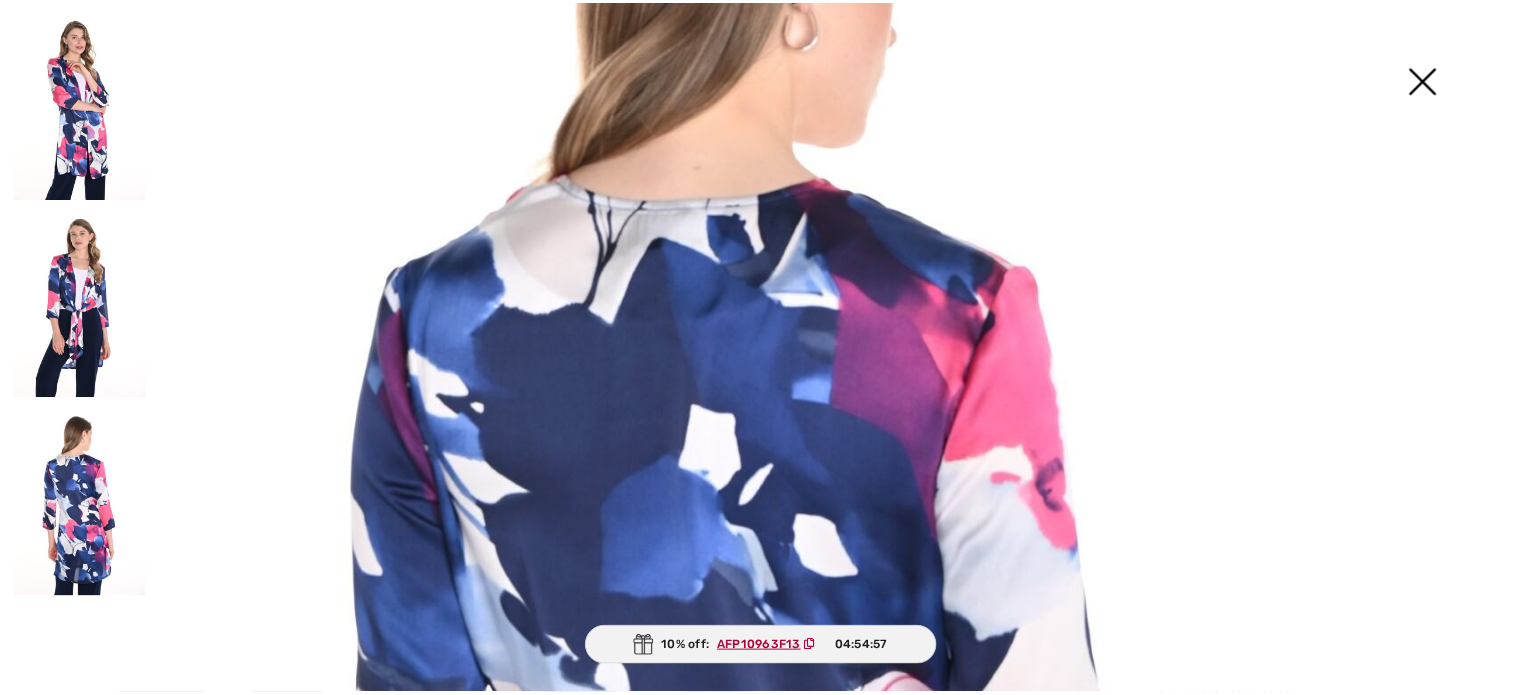 scroll, scrollTop: 200, scrollLeft: 0, axis: vertical 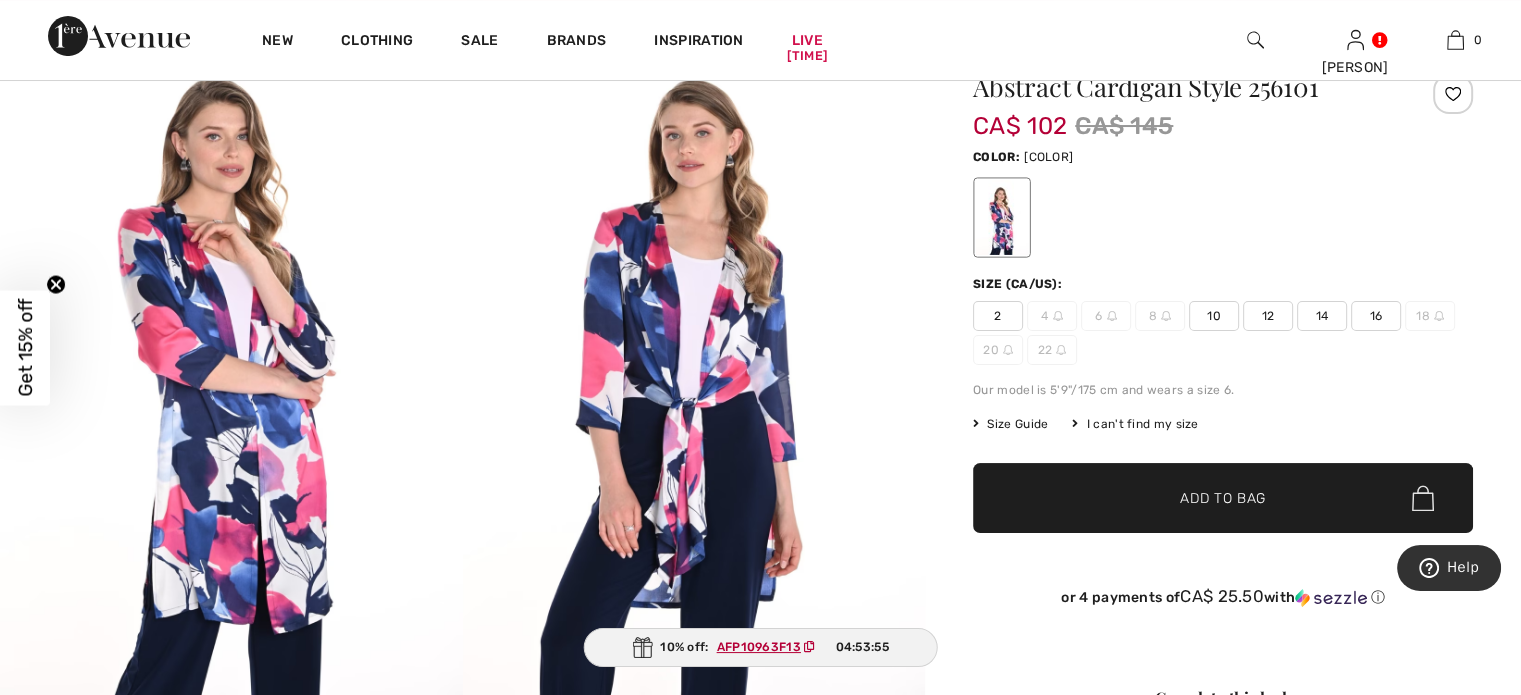 click on "16" at bounding box center [1376, 316] 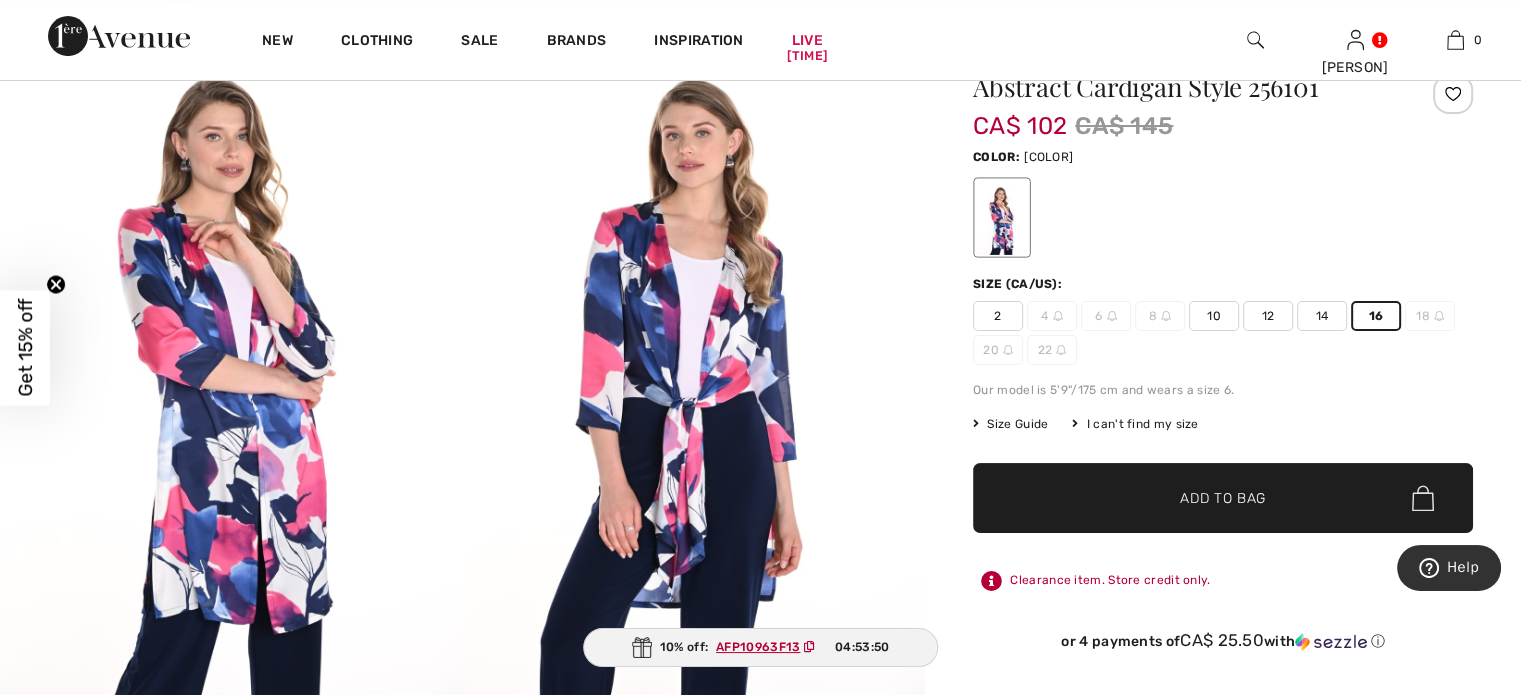 click on "✔ Added to Bag" at bounding box center [1193, 498] 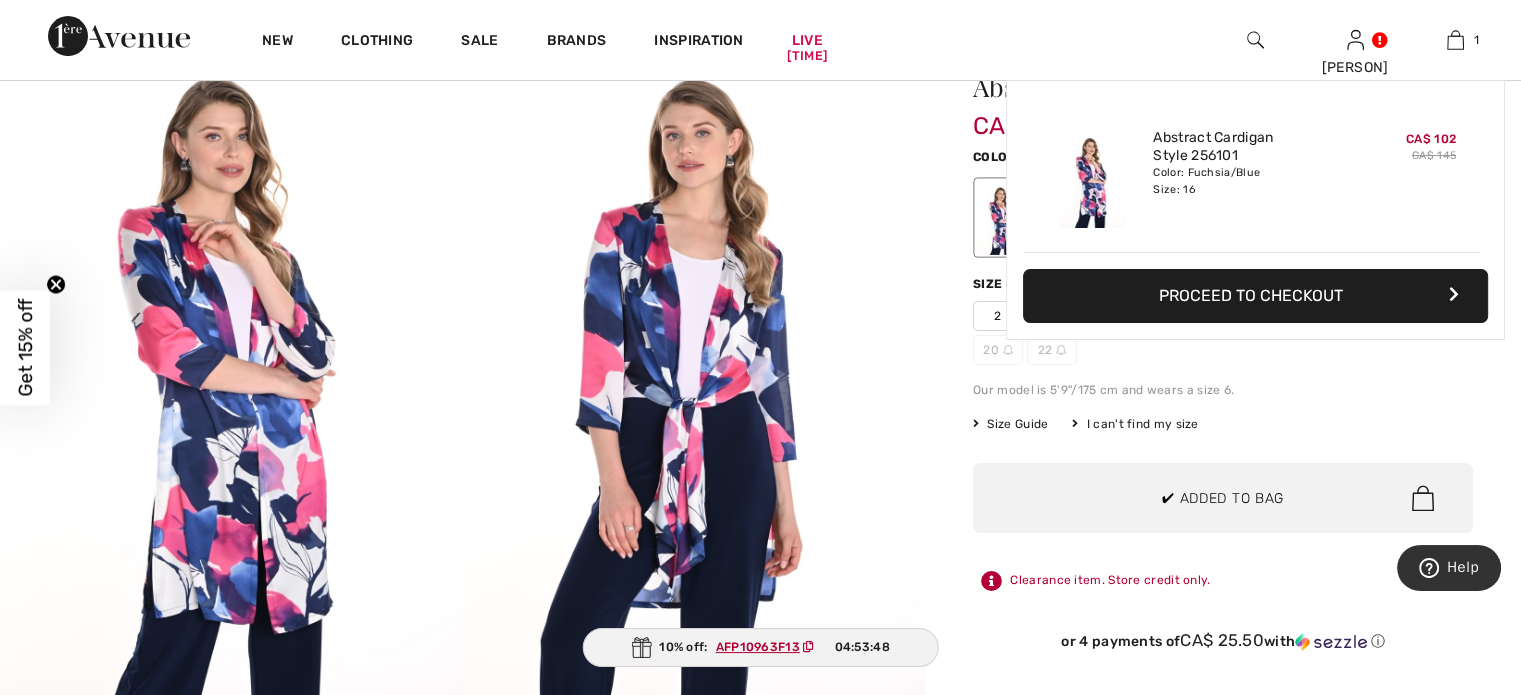 scroll, scrollTop: 0, scrollLeft: 0, axis: both 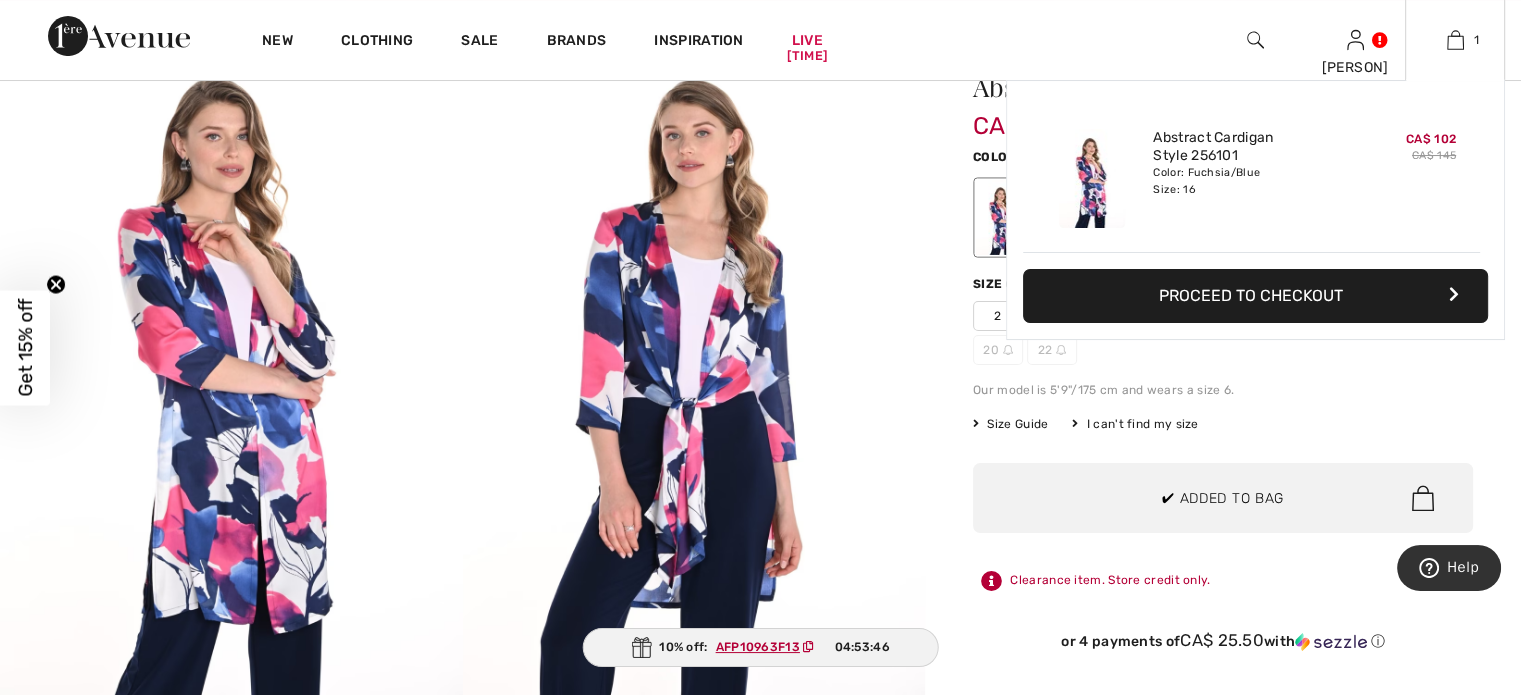click on "Proceed to Checkout" at bounding box center (1255, 296) 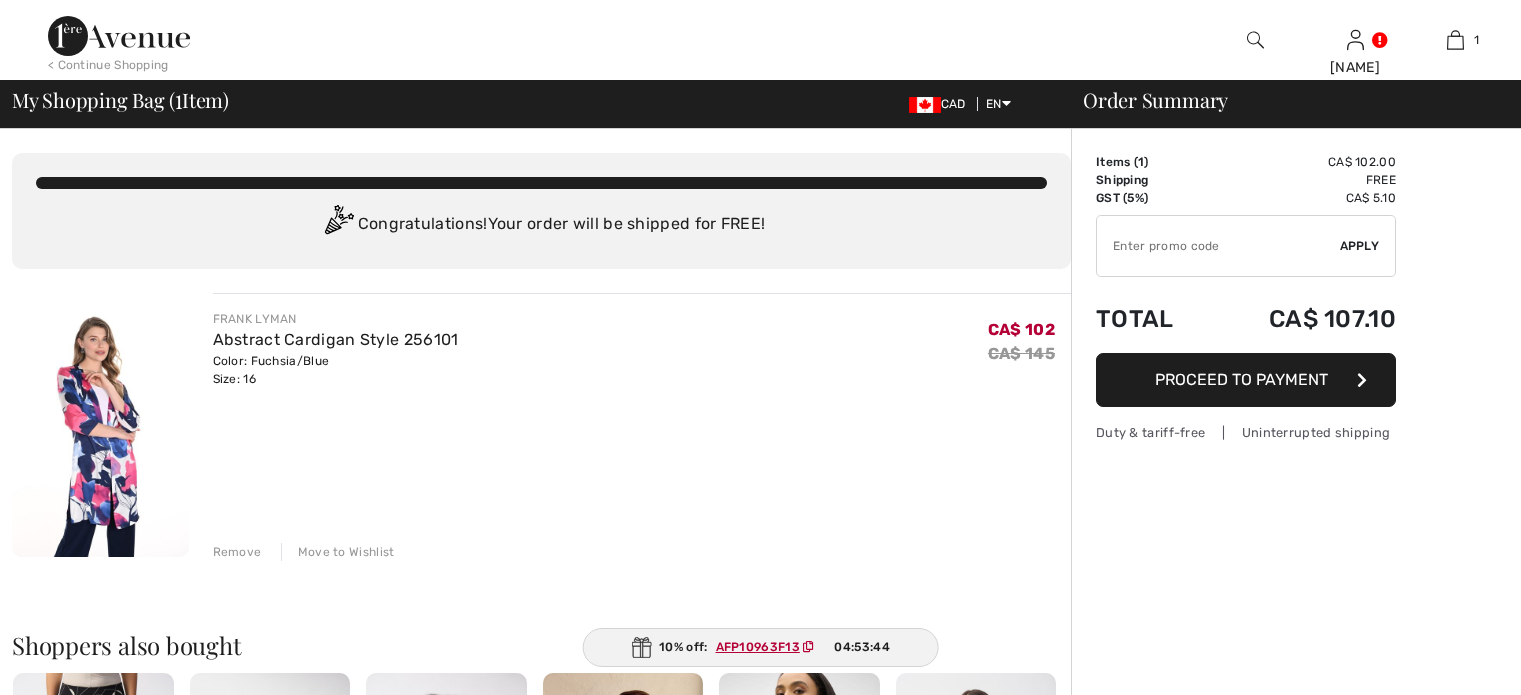 scroll, scrollTop: 0, scrollLeft: 0, axis: both 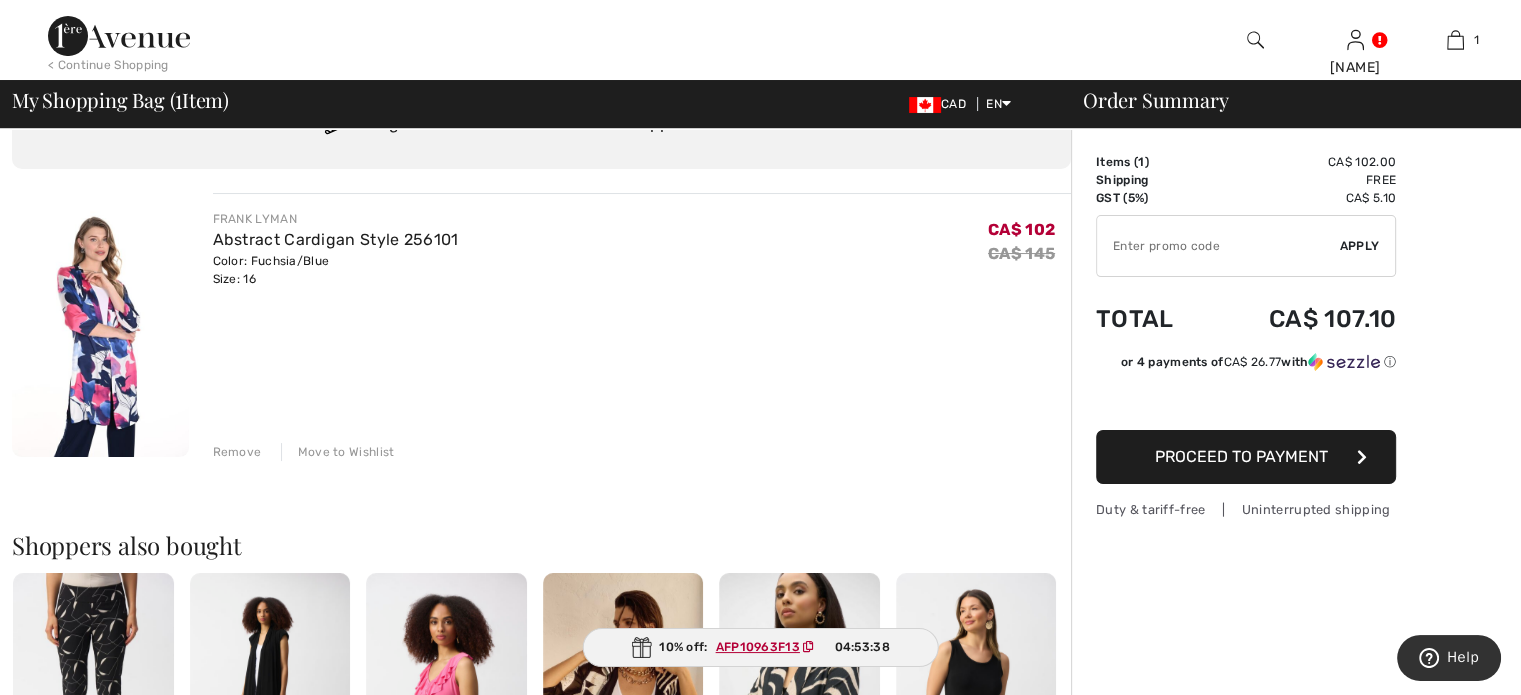 click at bounding box center (1218, 246) 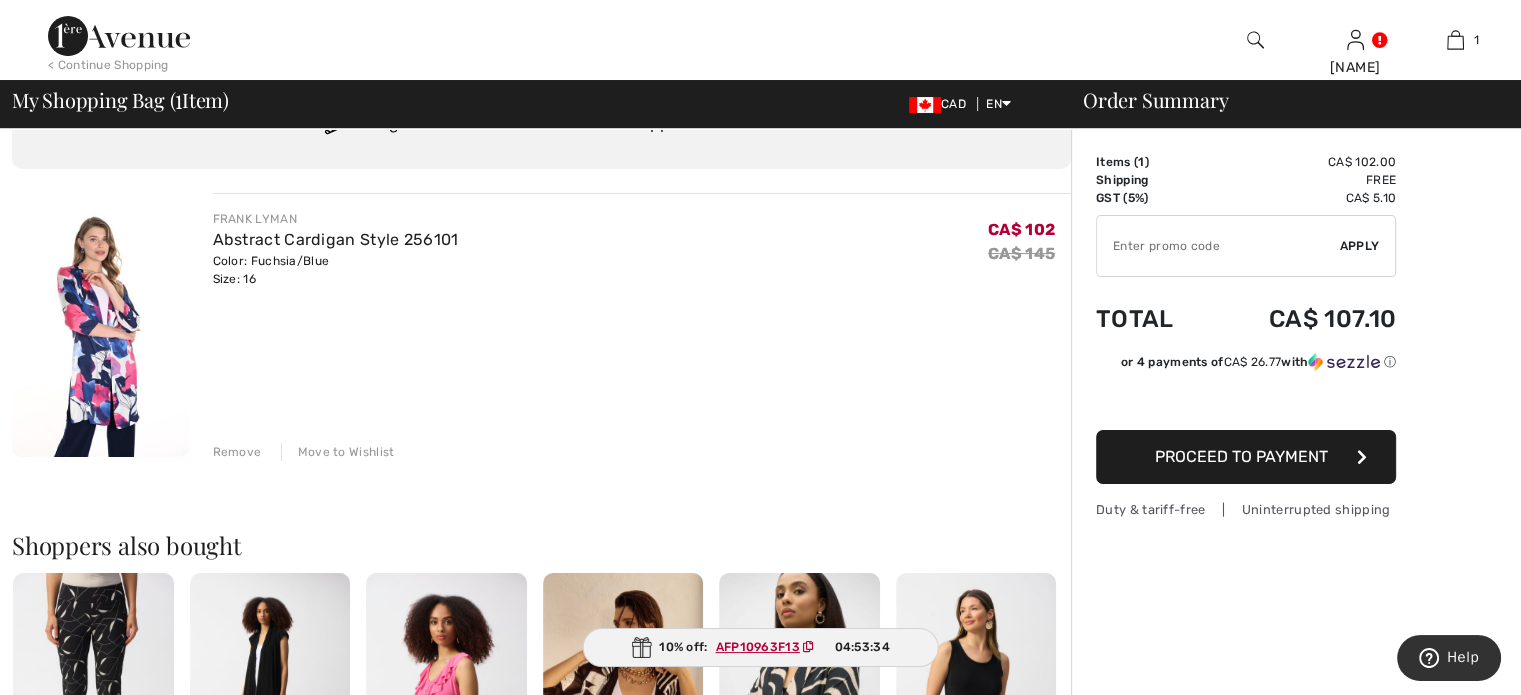 paste on "AFP10963F13" 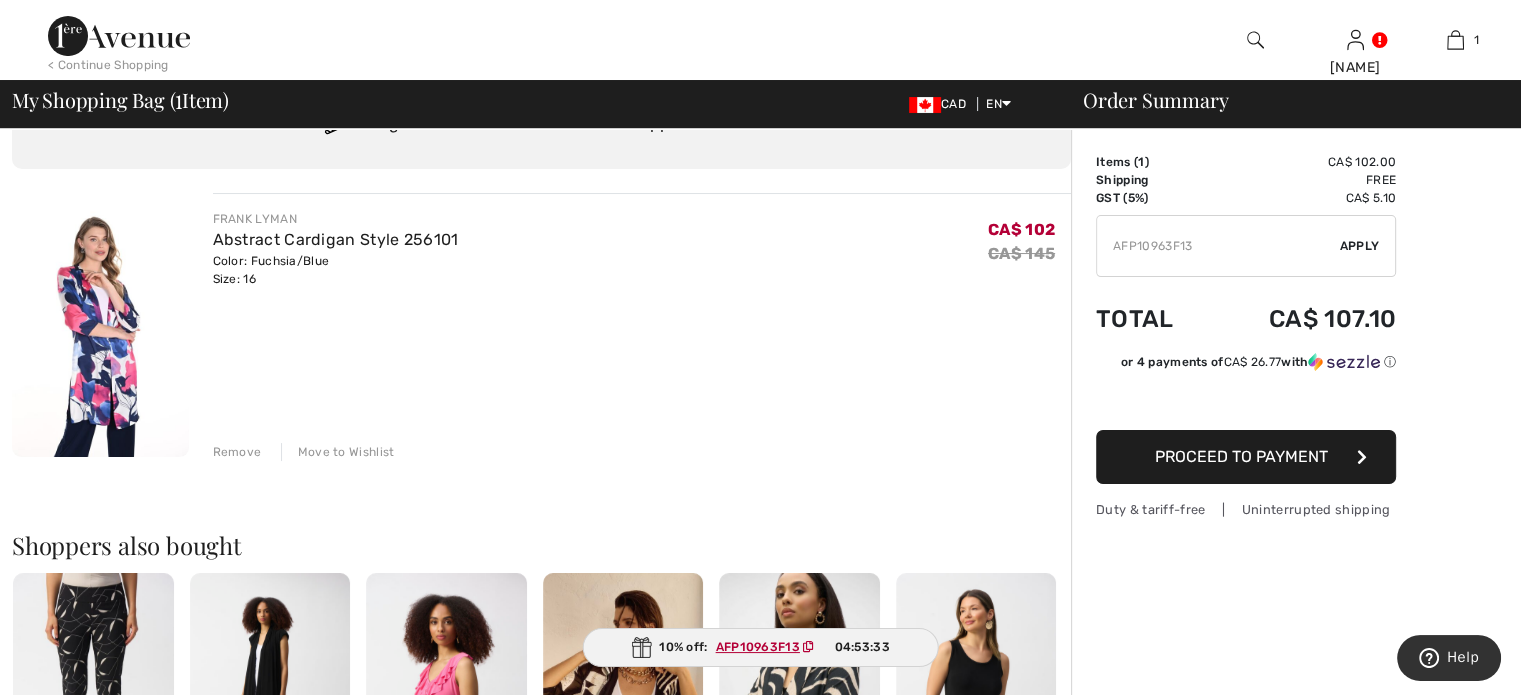 type on "AFP10963F13" 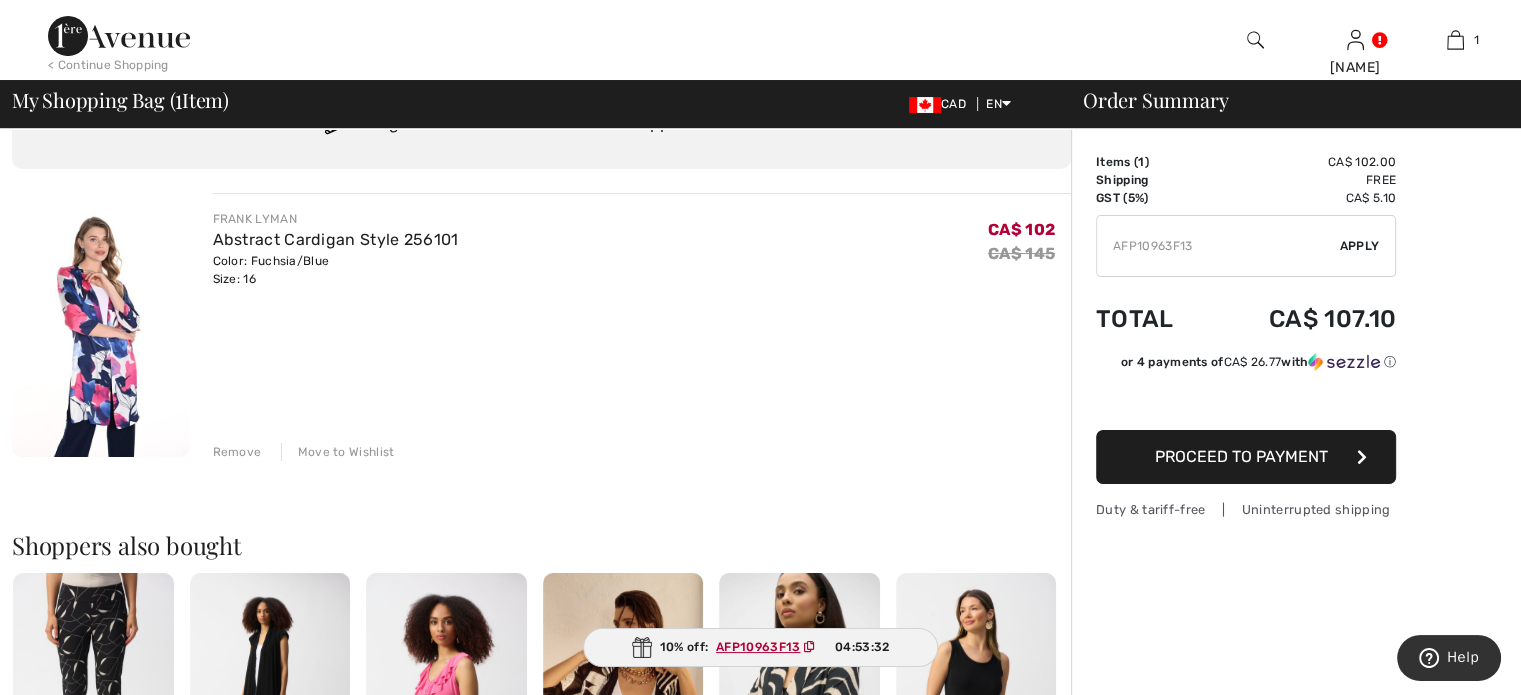 click on "Apply" at bounding box center [1360, 246] 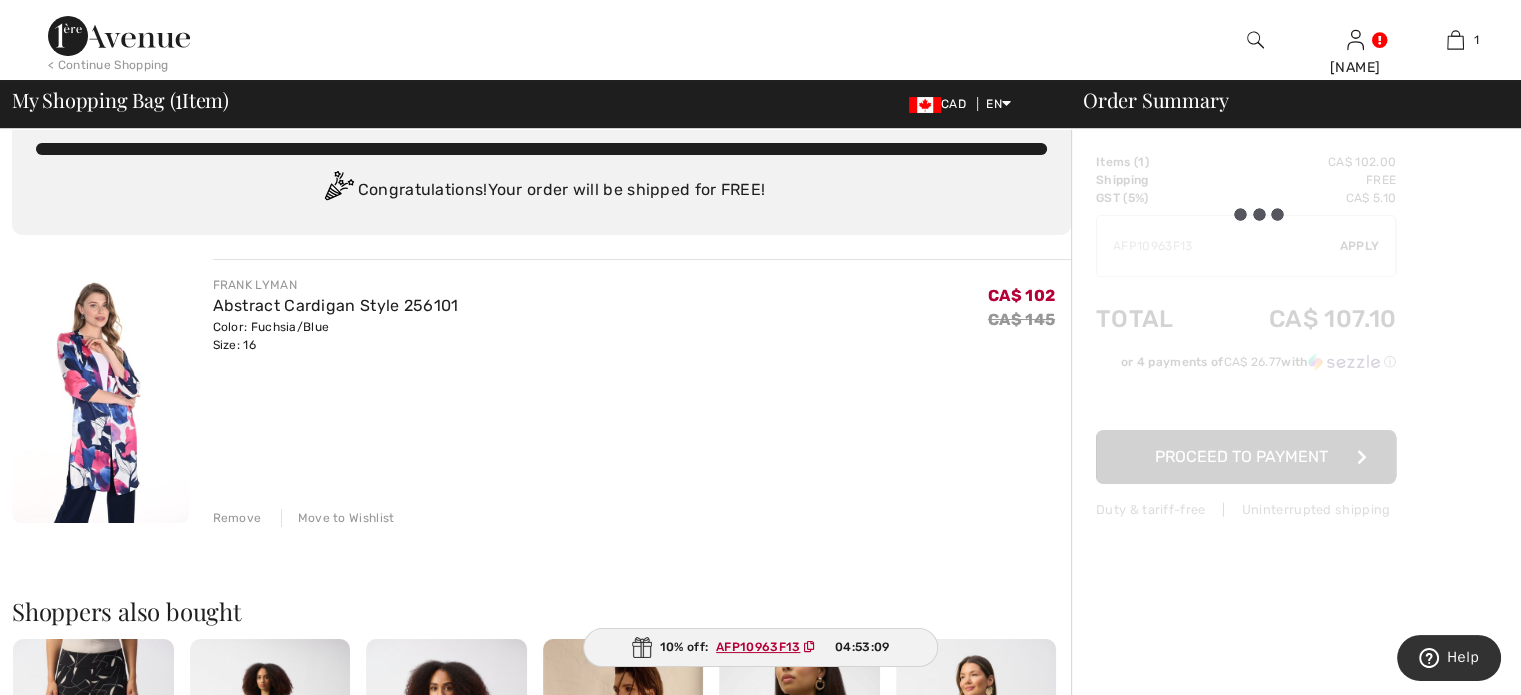scroll, scrollTop: 0, scrollLeft: 0, axis: both 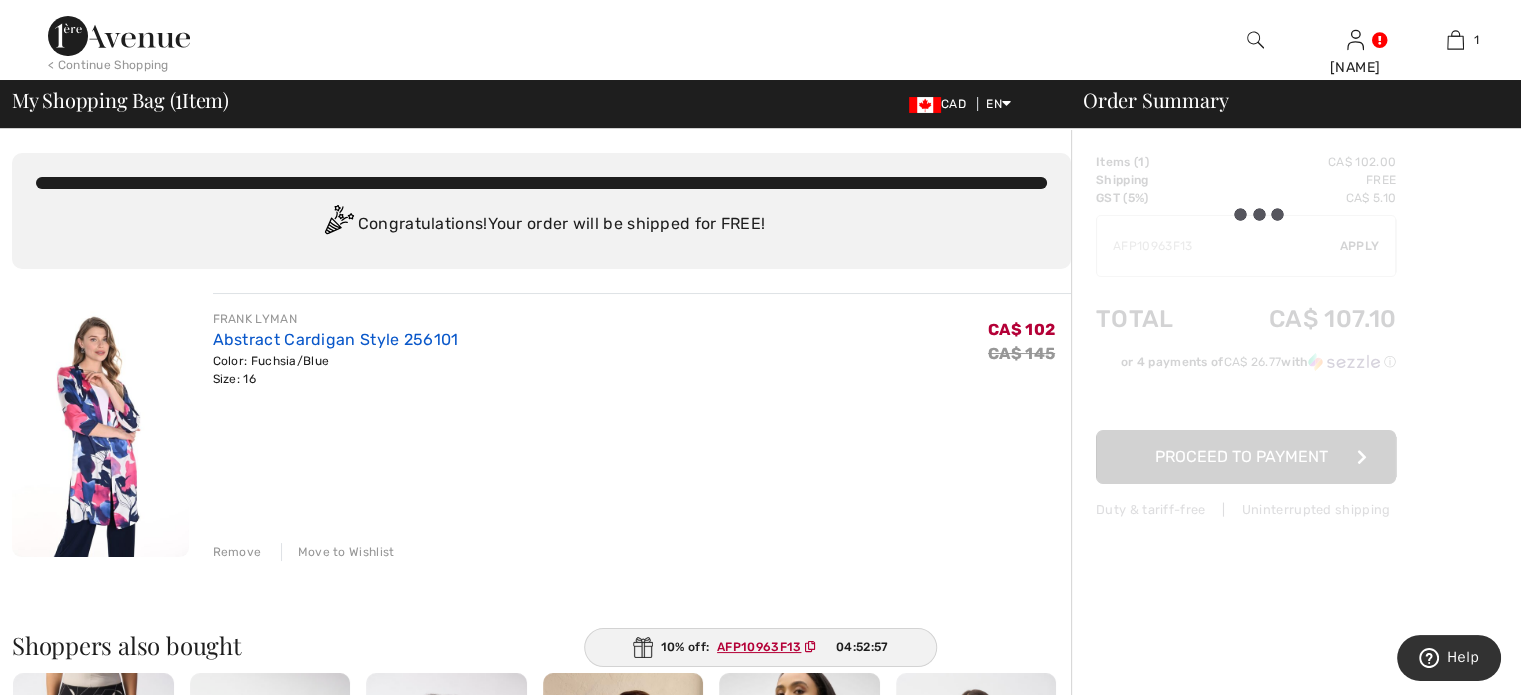 click on "Abstract Cardigan Style 256101" at bounding box center (336, 339) 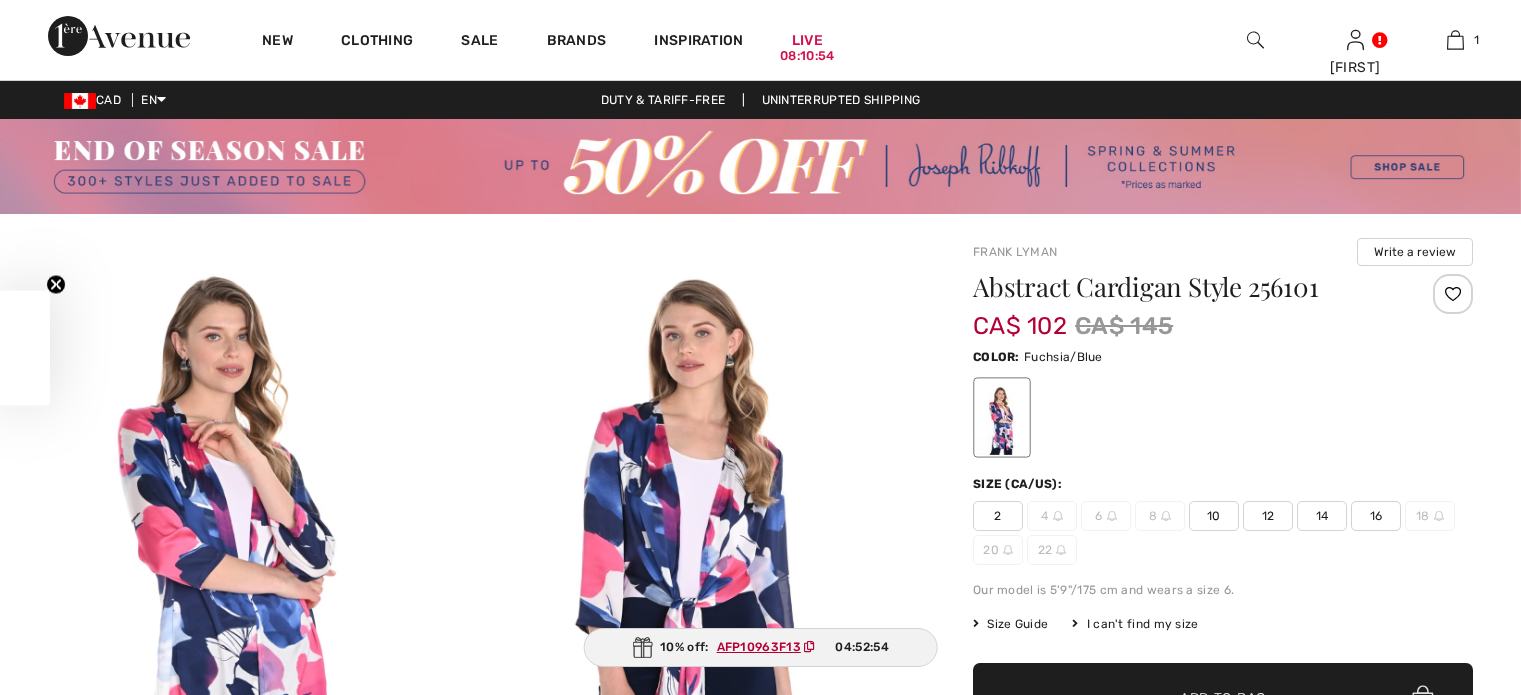 scroll, scrollTop: 0, scrollLeft: 0, axis: both 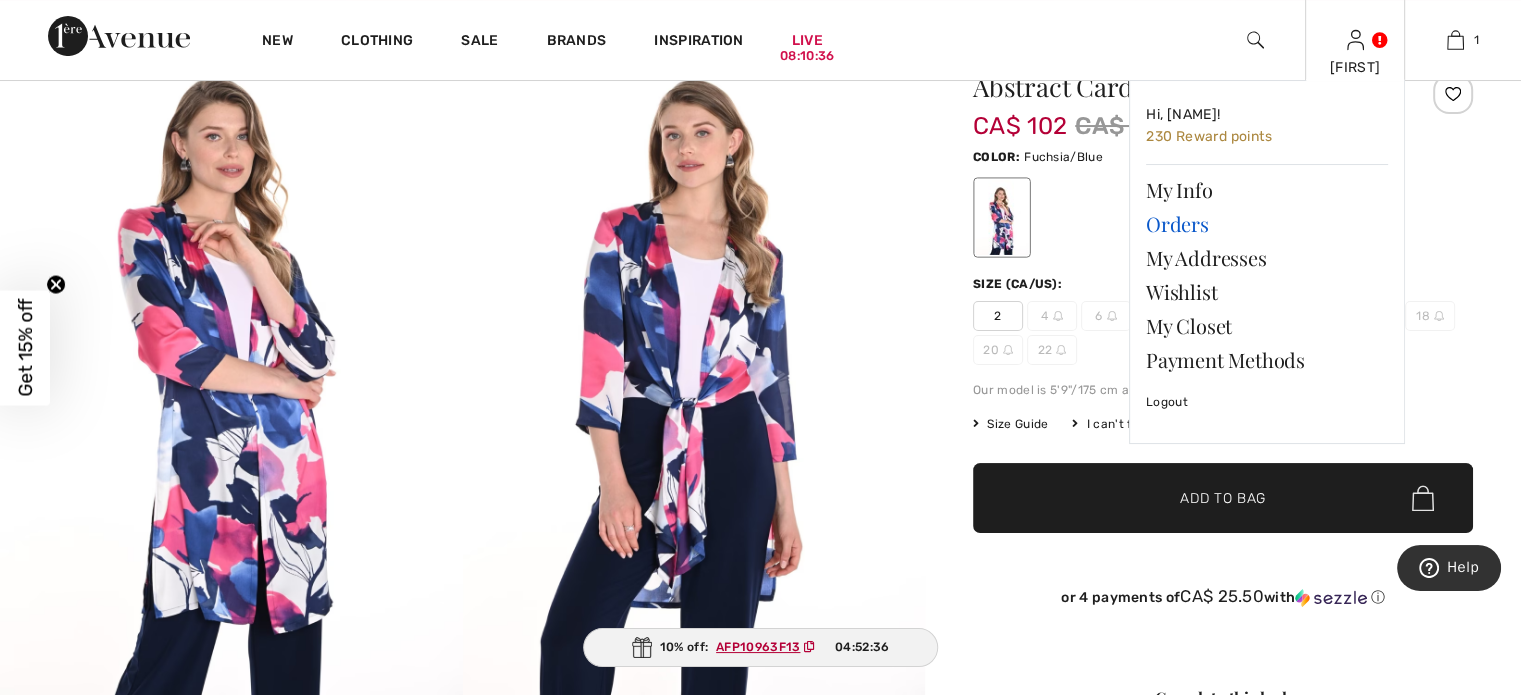 click on "Orders" at bounding box center (1267, 224) 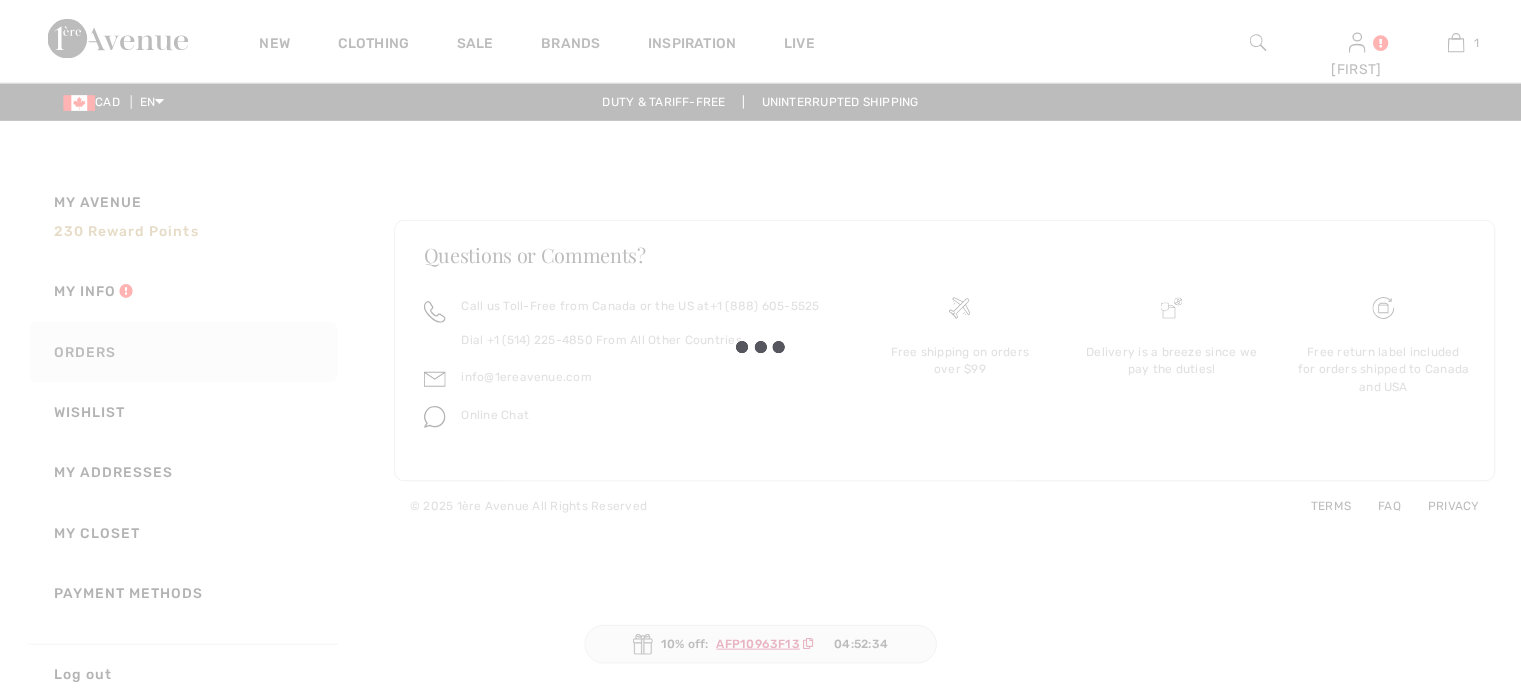 scroll, scrollTop: 0, scrollLeft: 0, axis: both 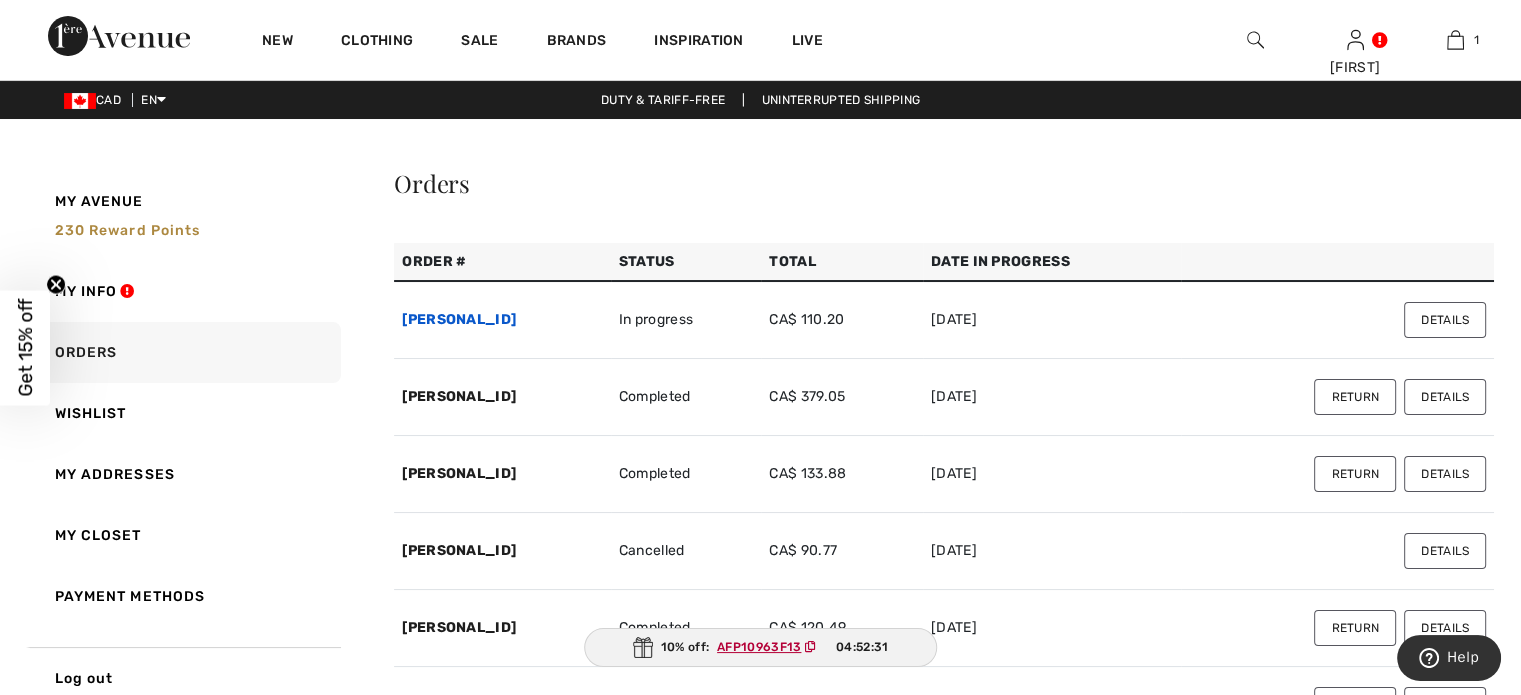 click on "250806-1369070" at bounding box center (459, 319) 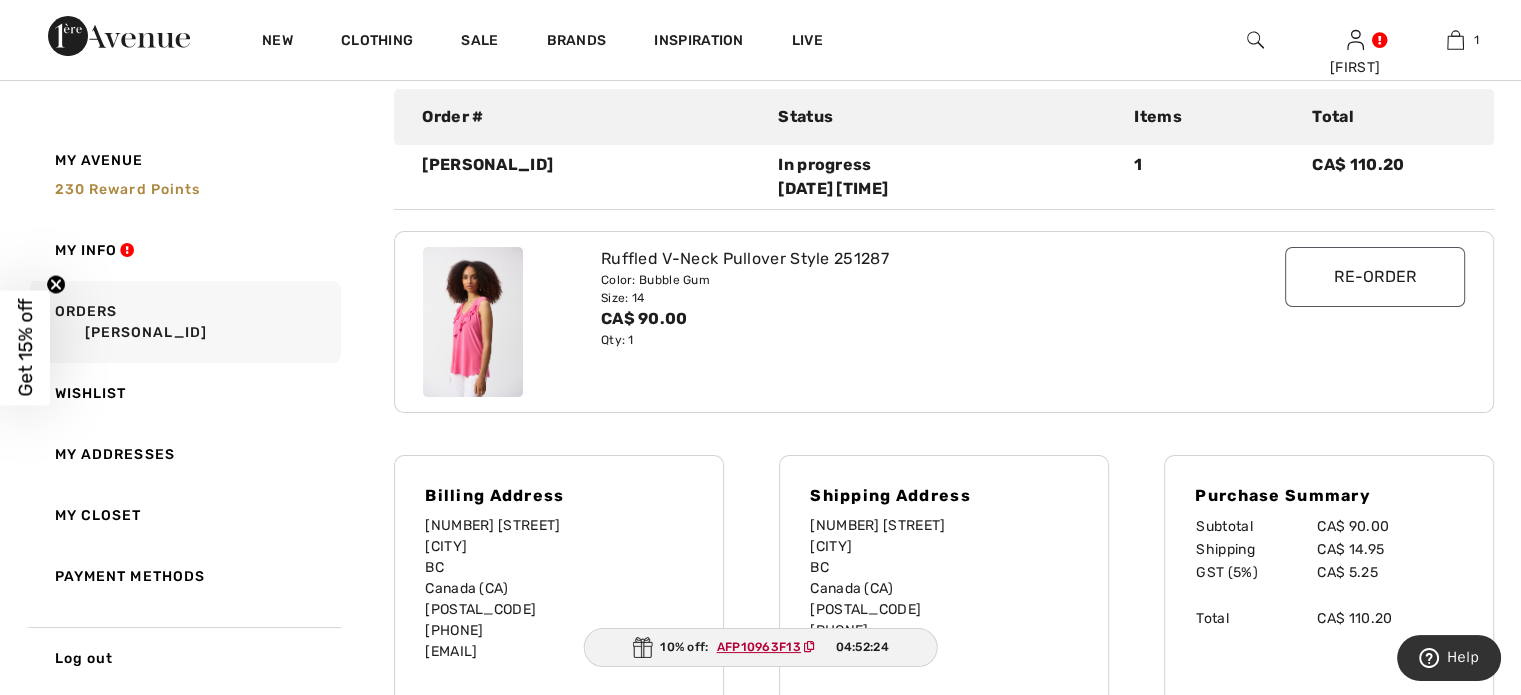 scroll, scrollTop: 128, scrollLeft: 0, axis: vertical 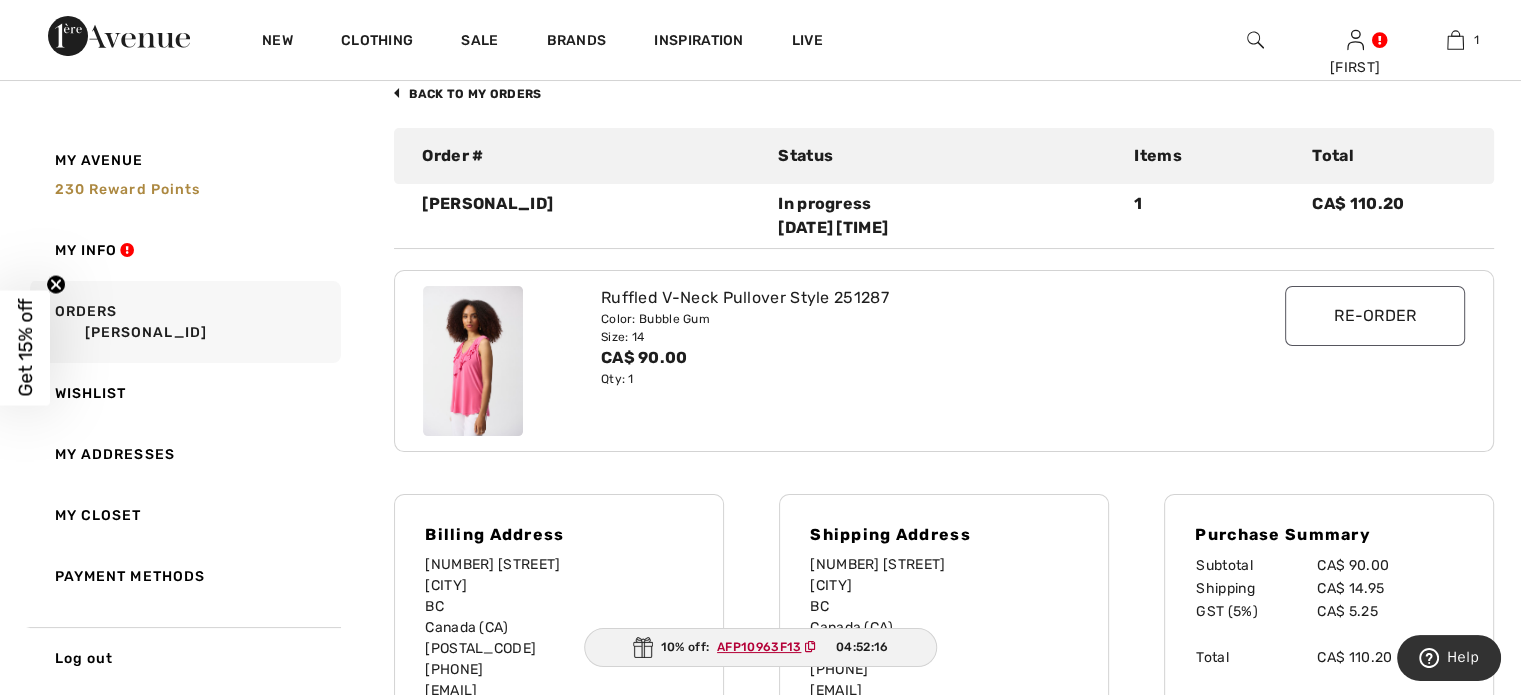 click on "Re-order" at bounding box center (1375, 316) 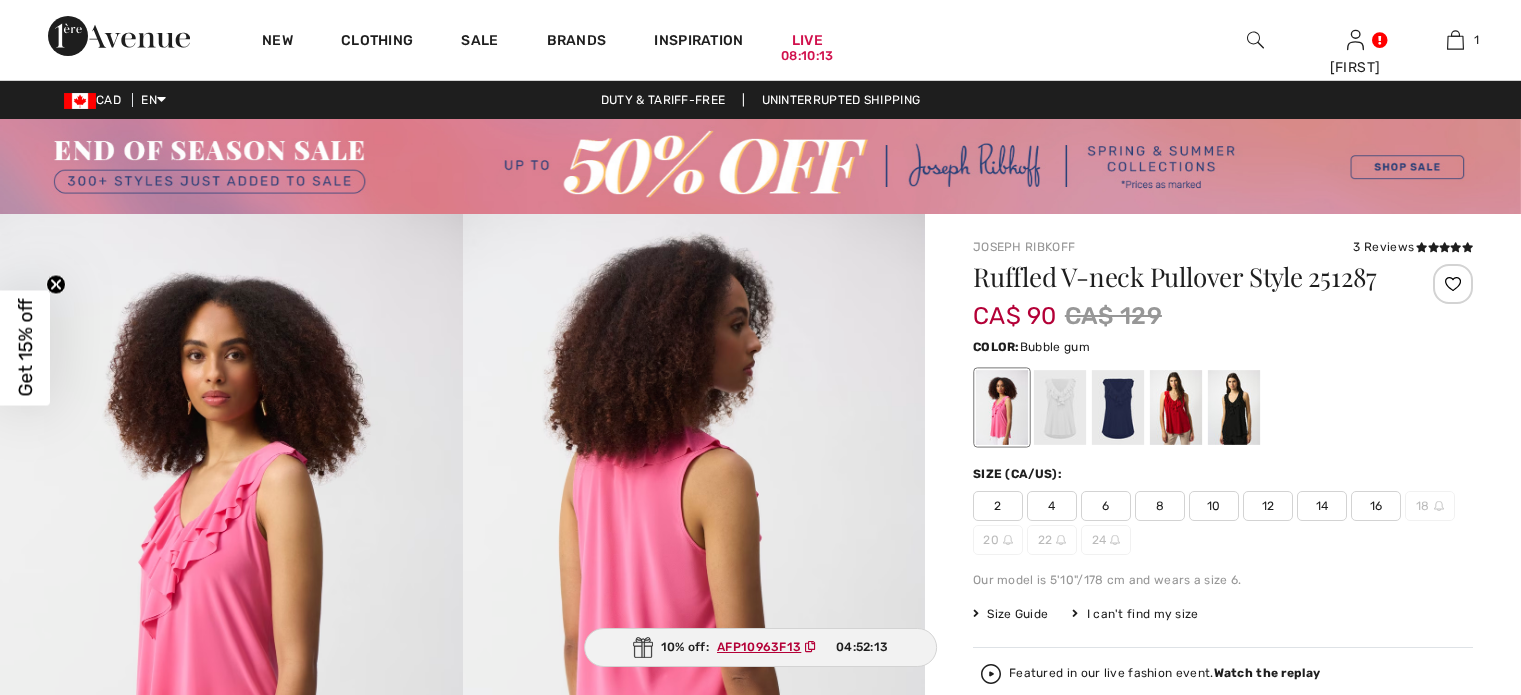scroll, scrollTop: 0, scrollLeft: 0, axis: both 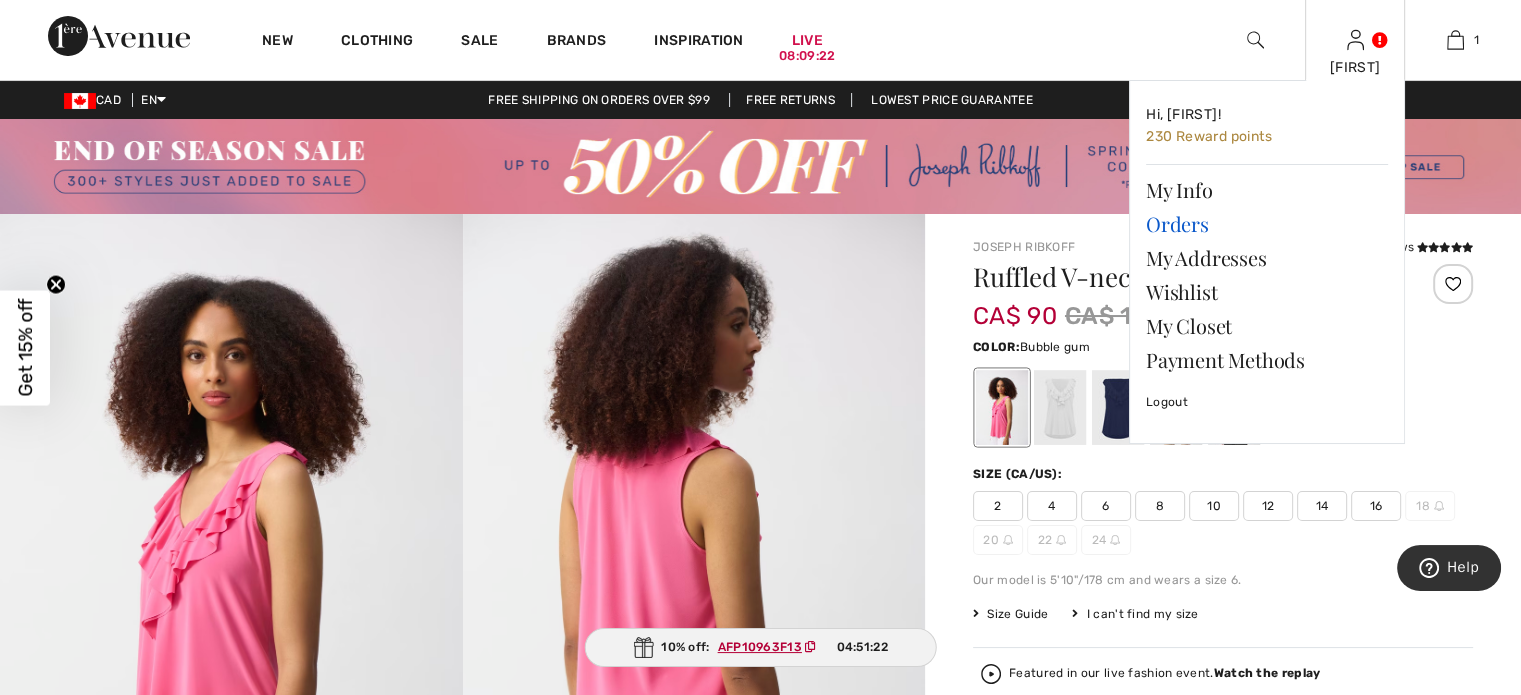 click on "Orders" at bounding box center [1267, 224] 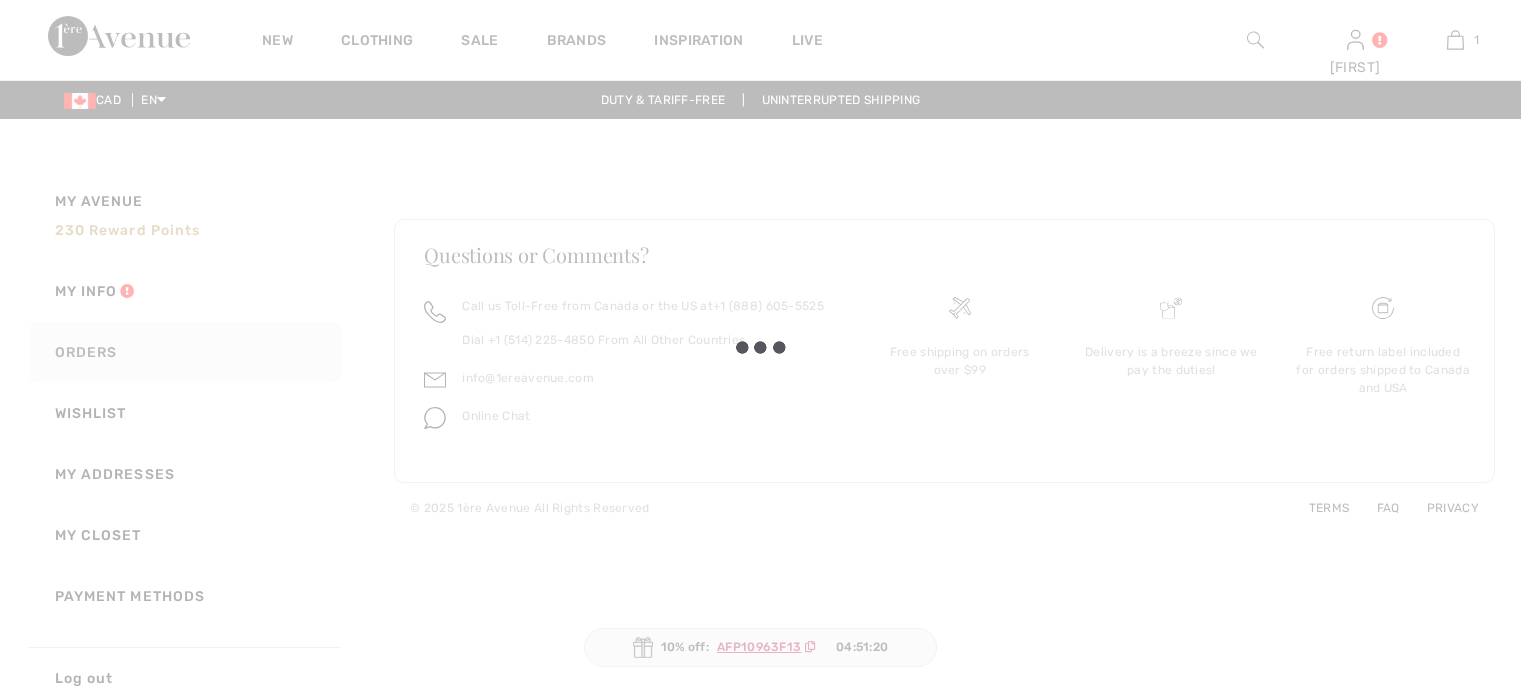 scroll, scrollTop: 0, scrollLeft: 0, axis: both 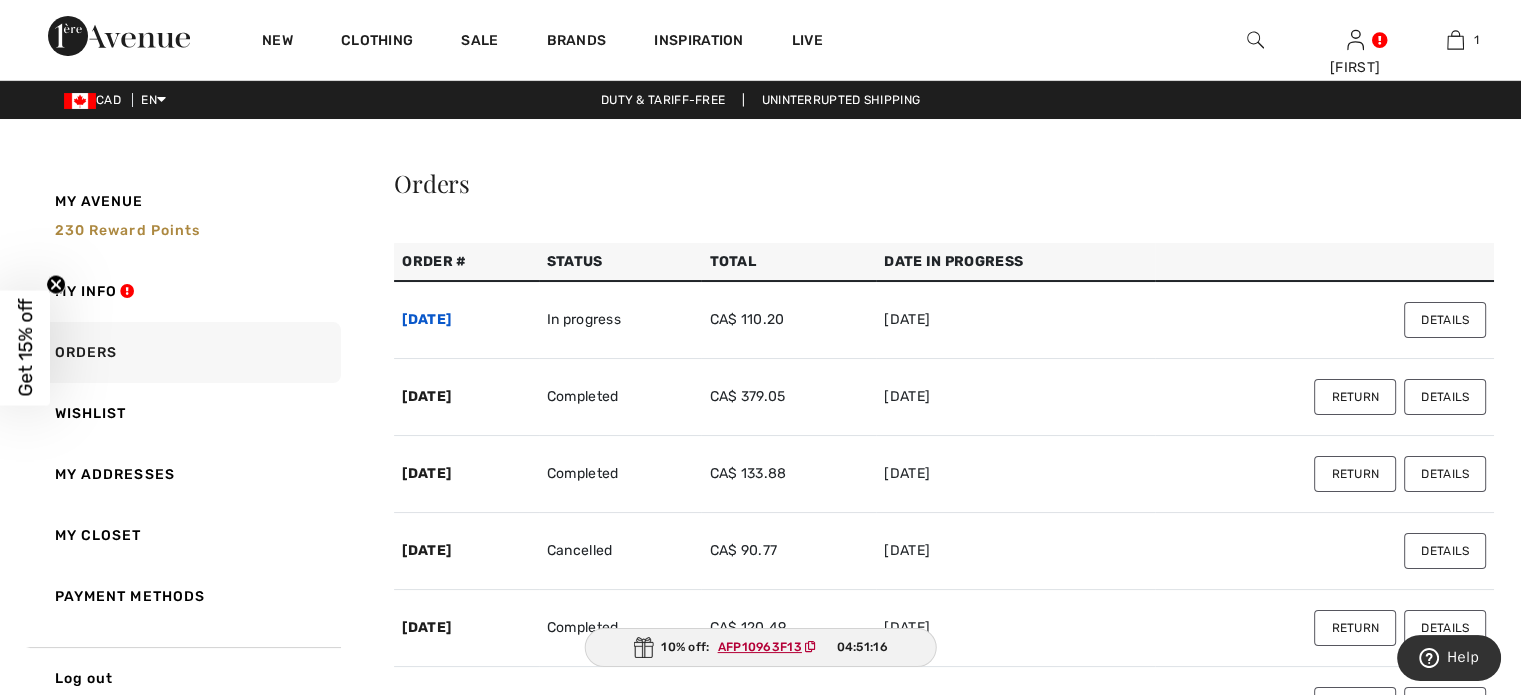 click on "[DATE]" at bounding box center [426, 319] 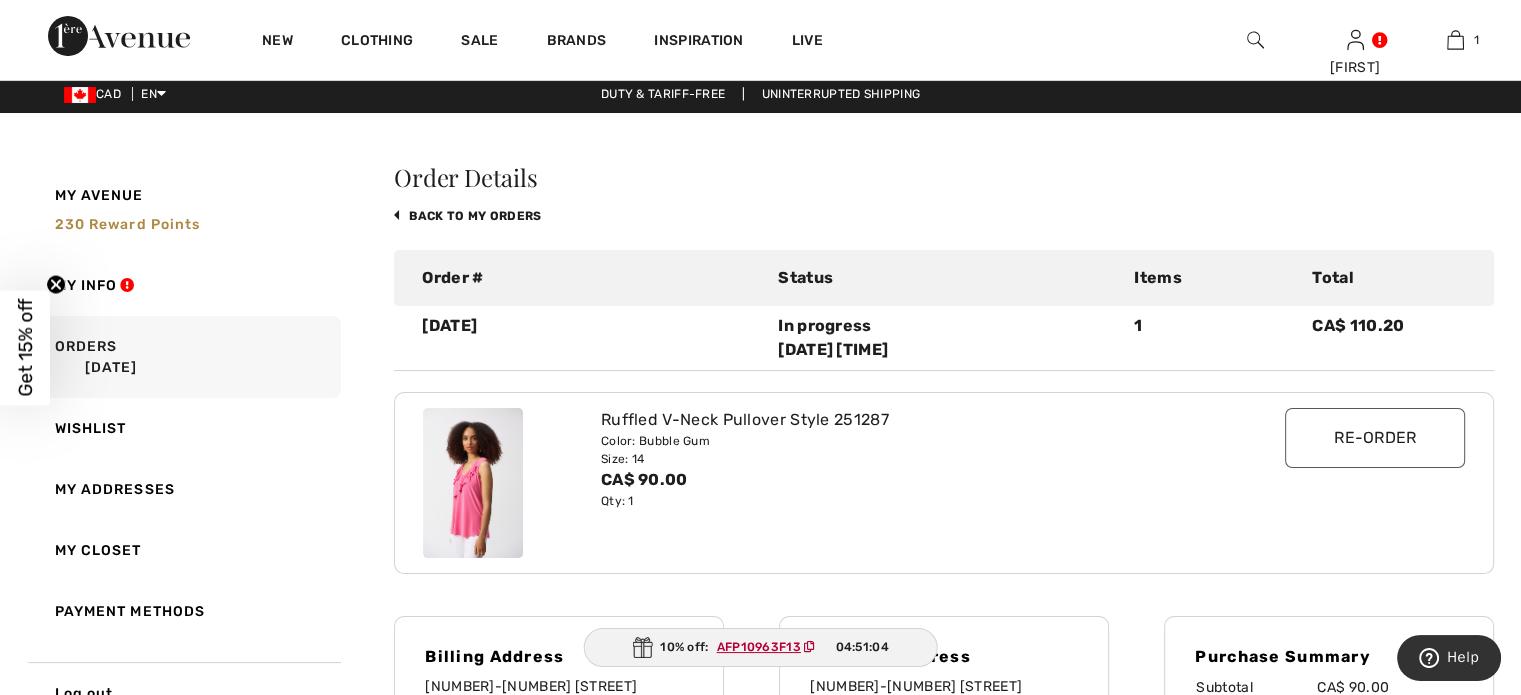 scroll, scrollTop: 0, scrollLeft: 0, axis: both 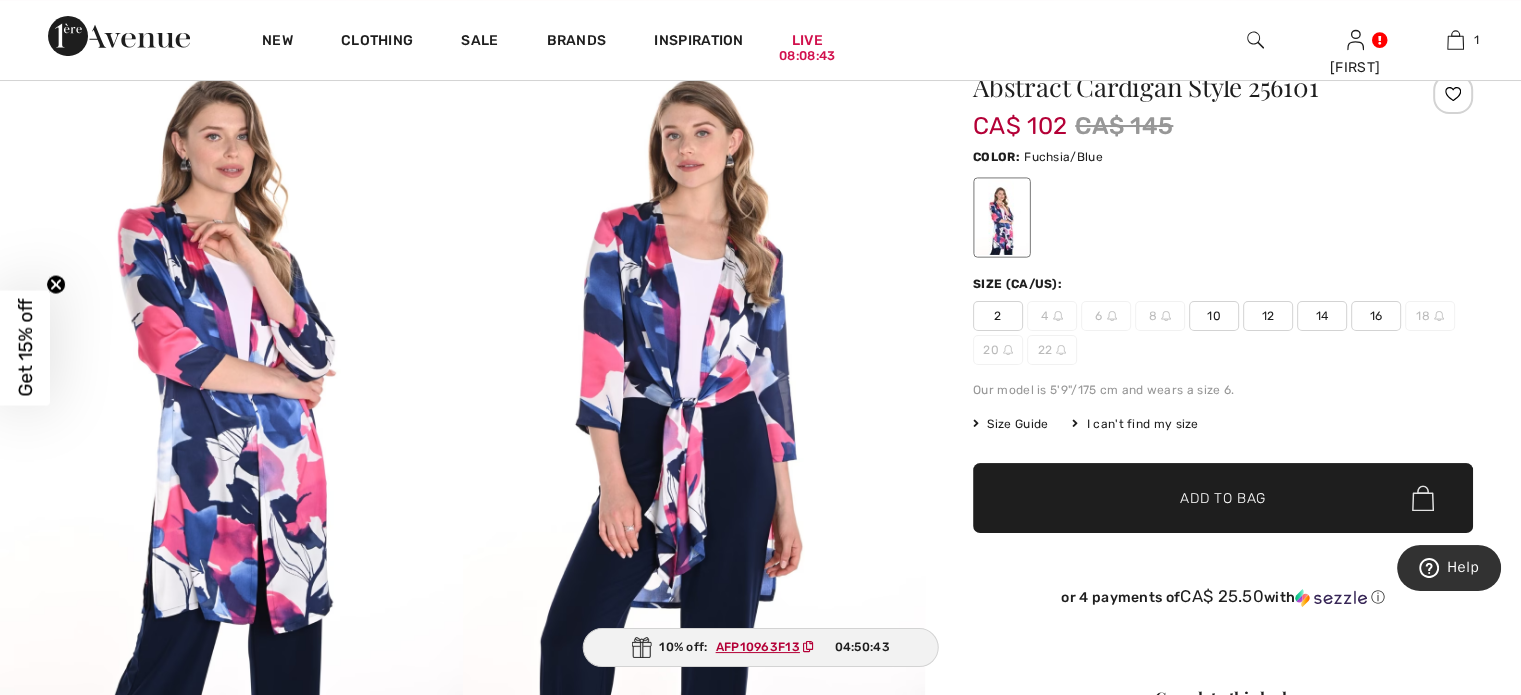 click on "16" at bounding box center (1376, 316) 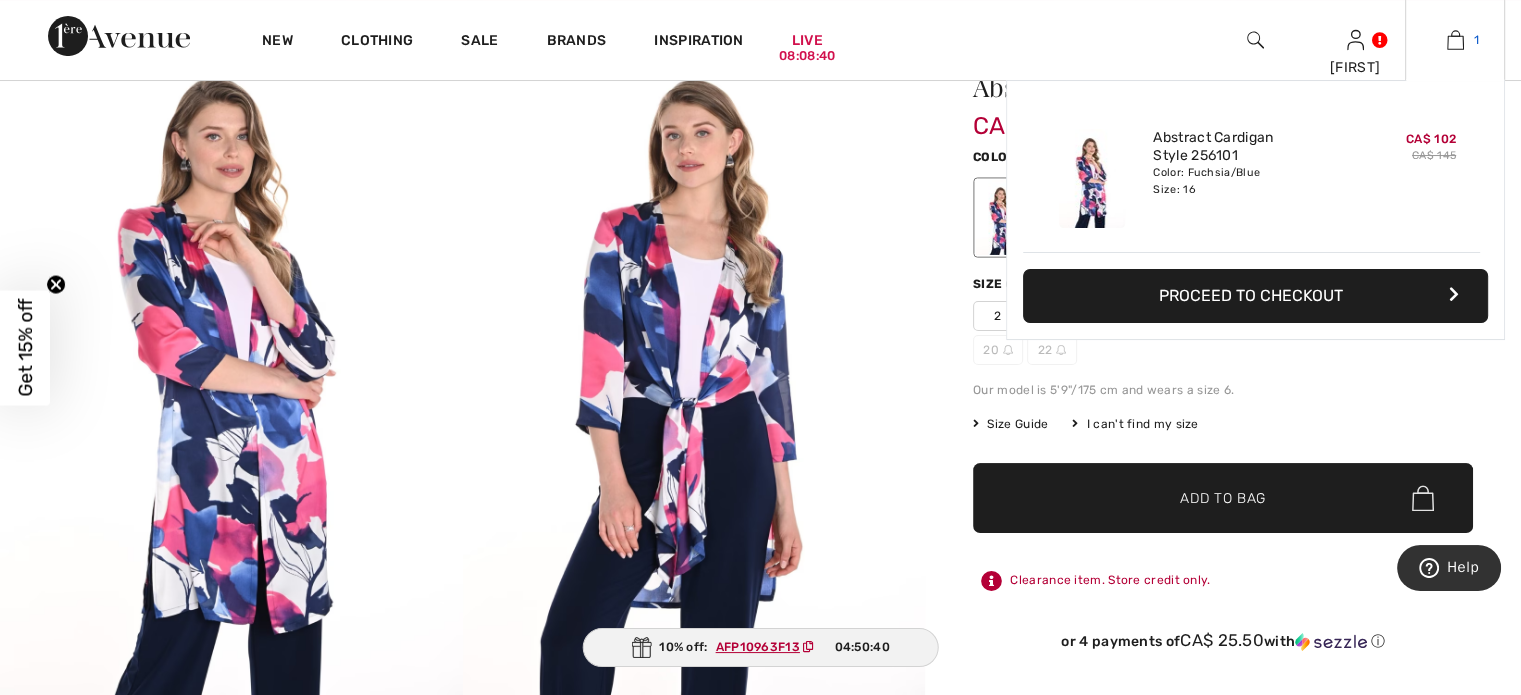 click at bounding box center [1455, 40] 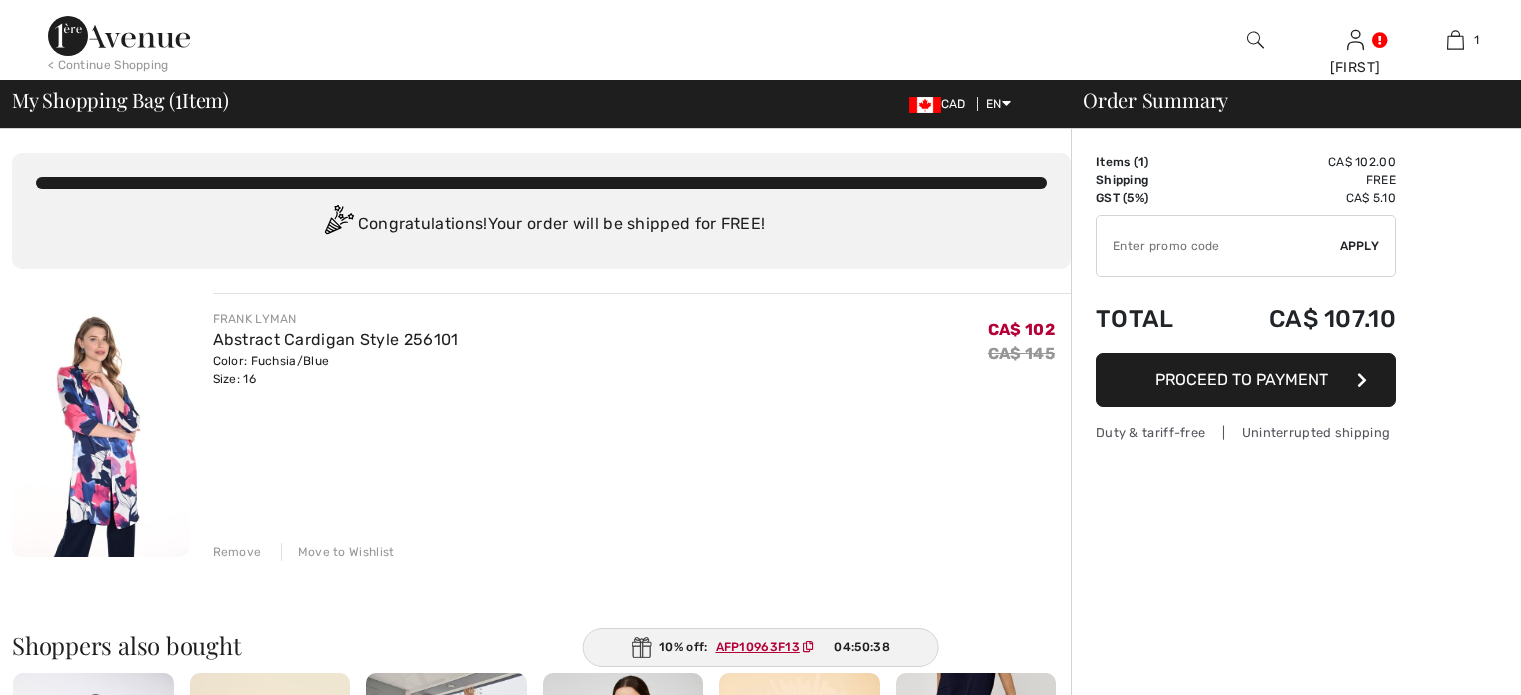 scroll, scrollTop: 0, scrollLeft: 0, axis: both 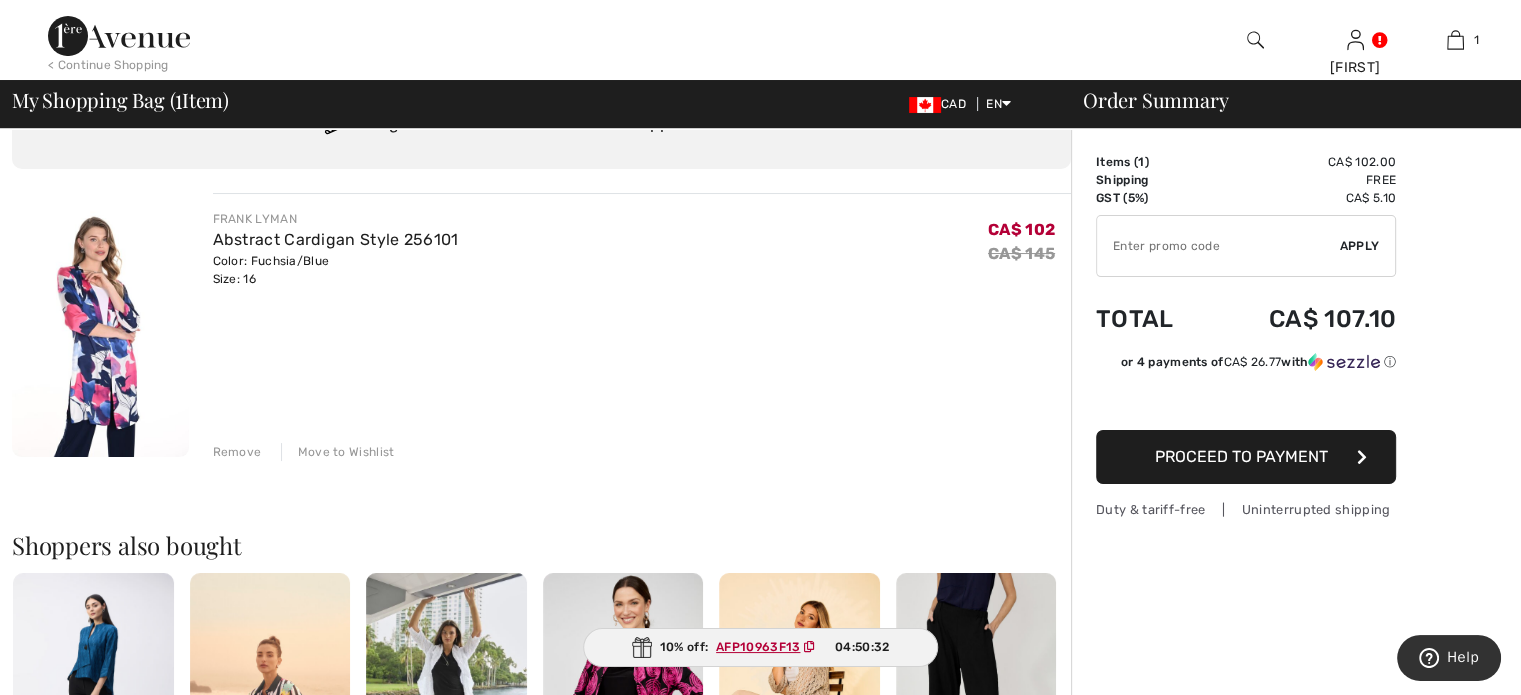 paste on "AFP10963F13" 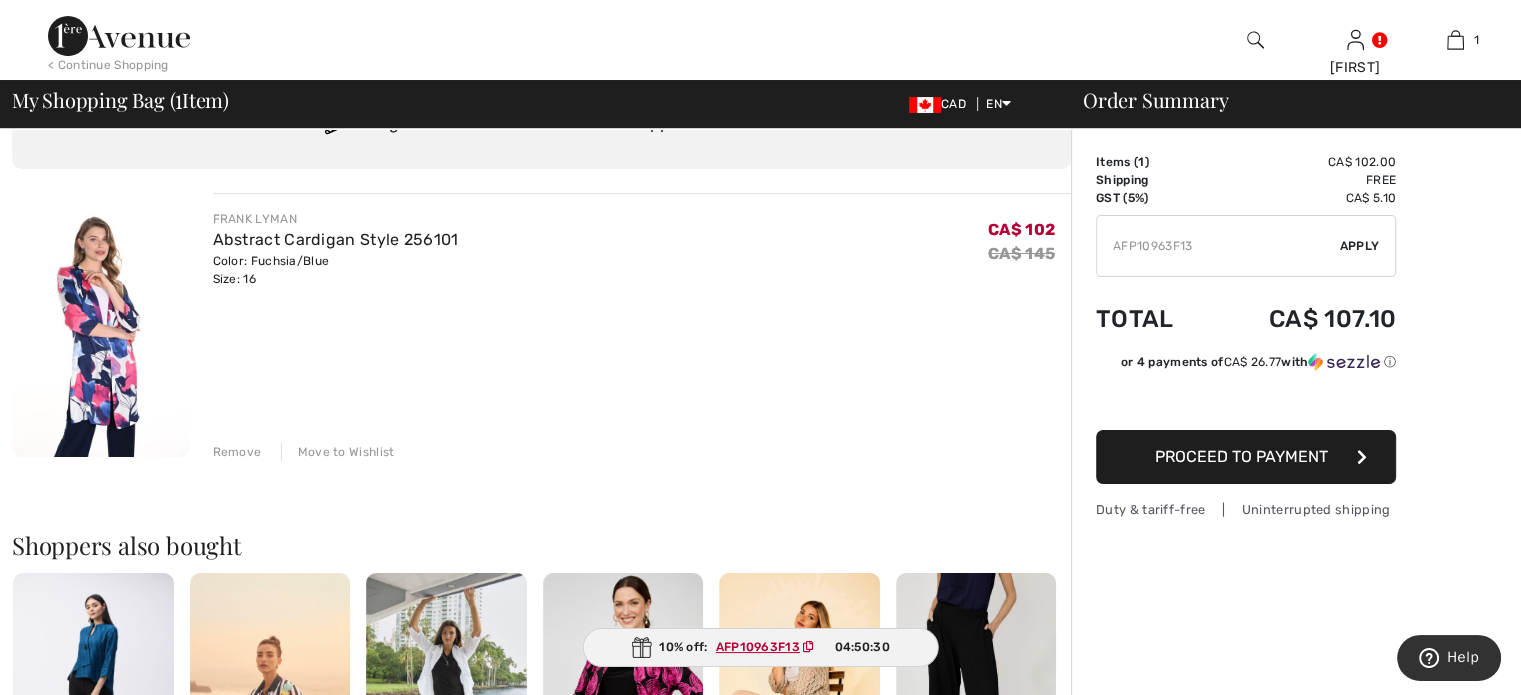 type on "AFP10963F13" 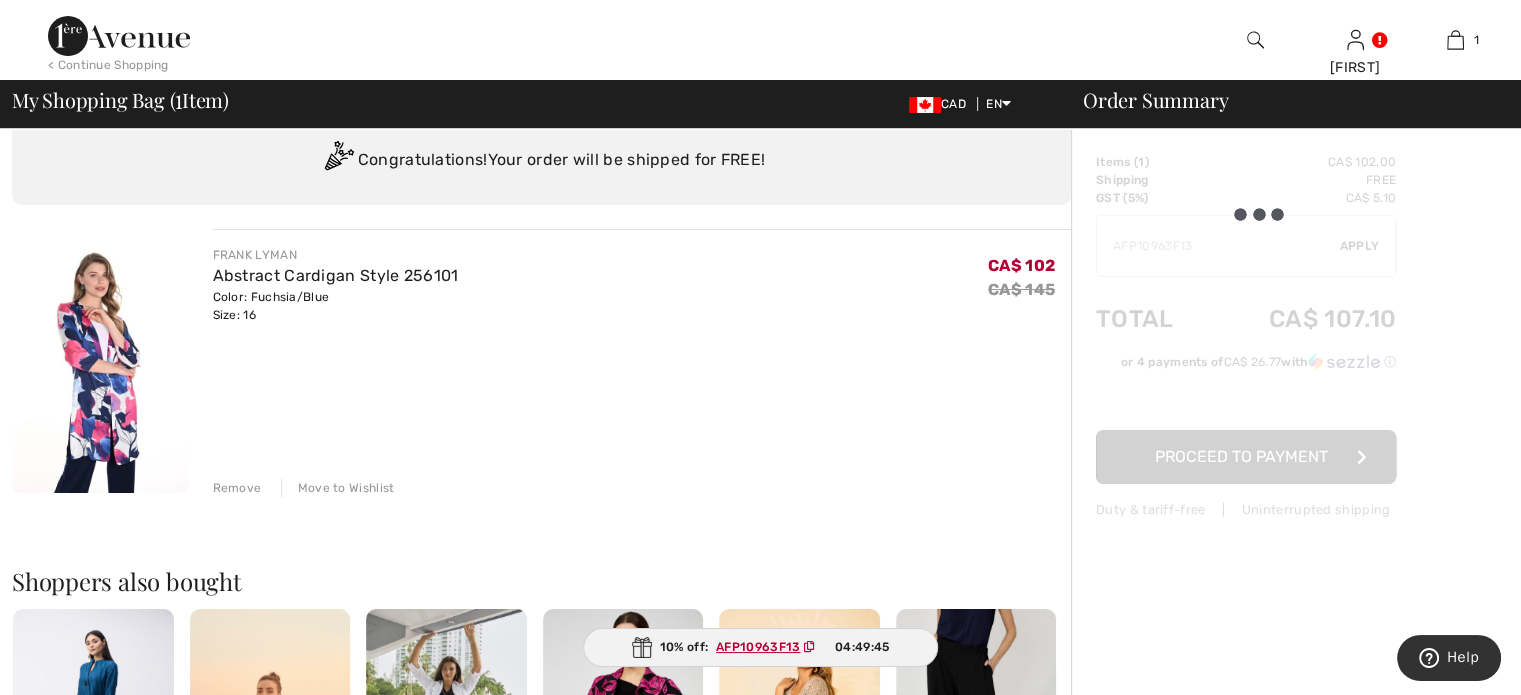 scroll, scrollTop: 0, scrollLeft: 0, axis: both 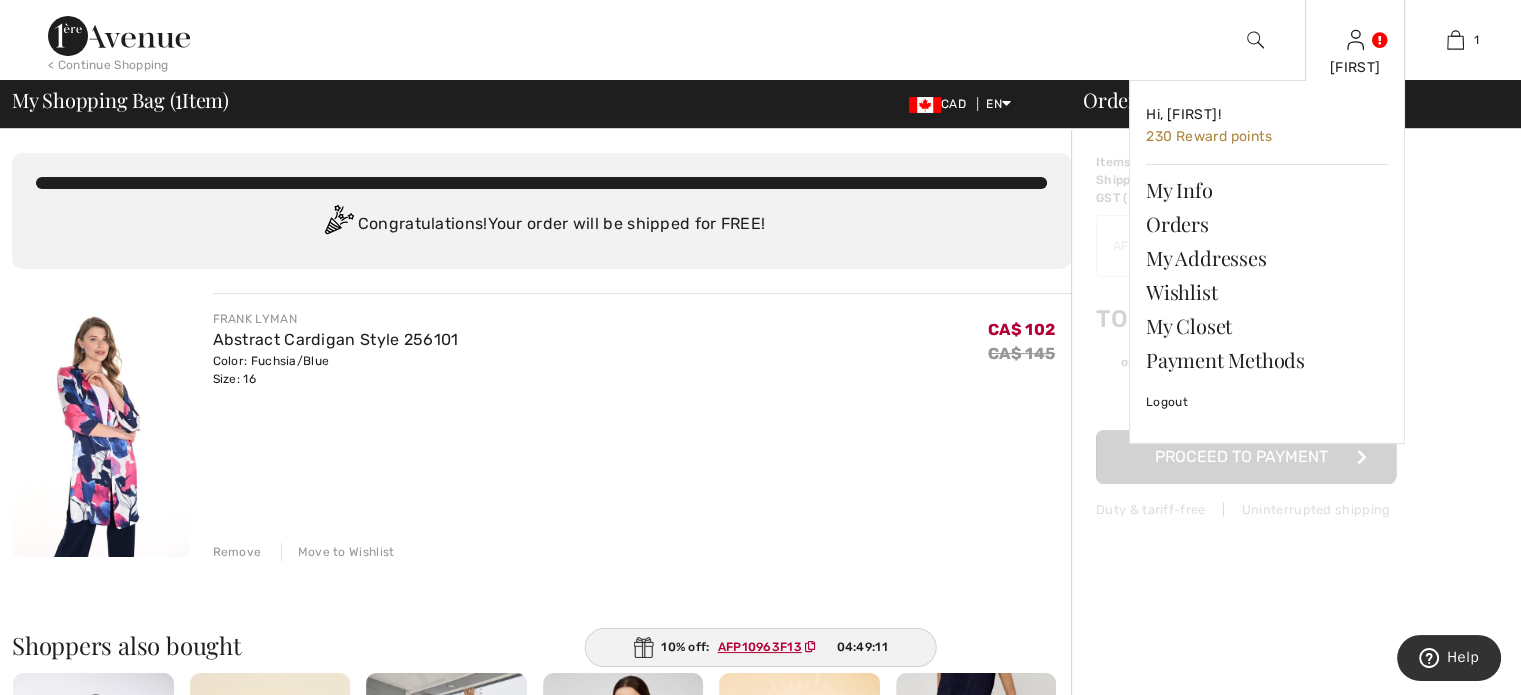 click at bounding box center (1355, 40) 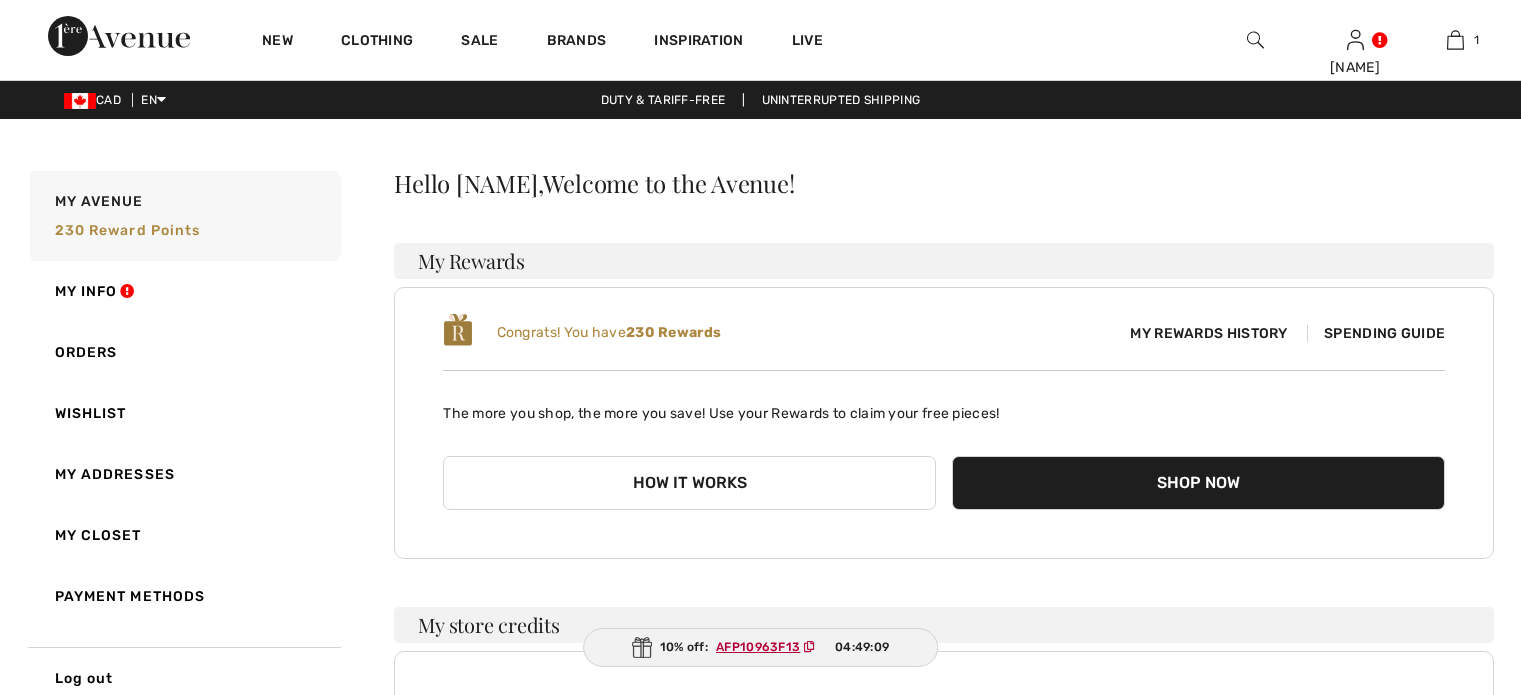 scroll, scrollTop: 0, scrollLeft: 0, axis: both 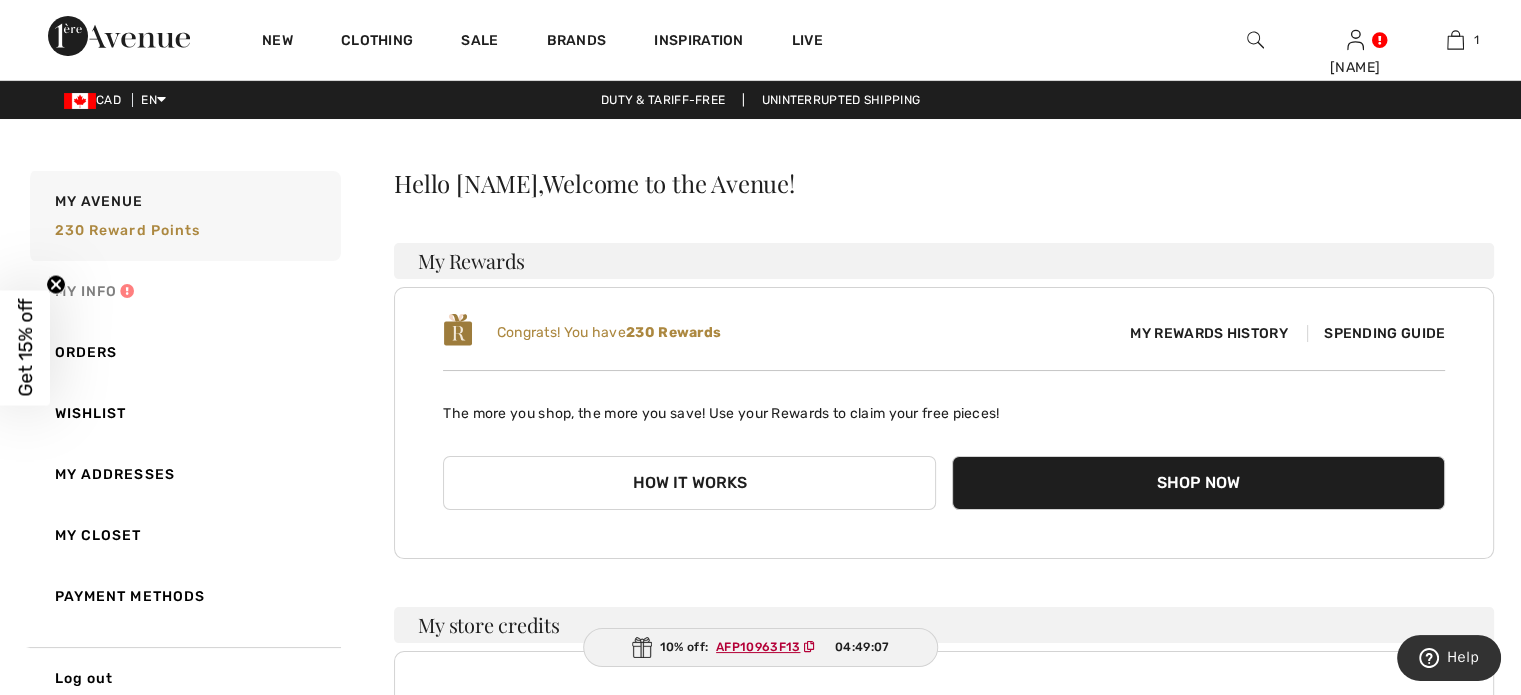 click on "My Info" at bounding box center (183, 291) 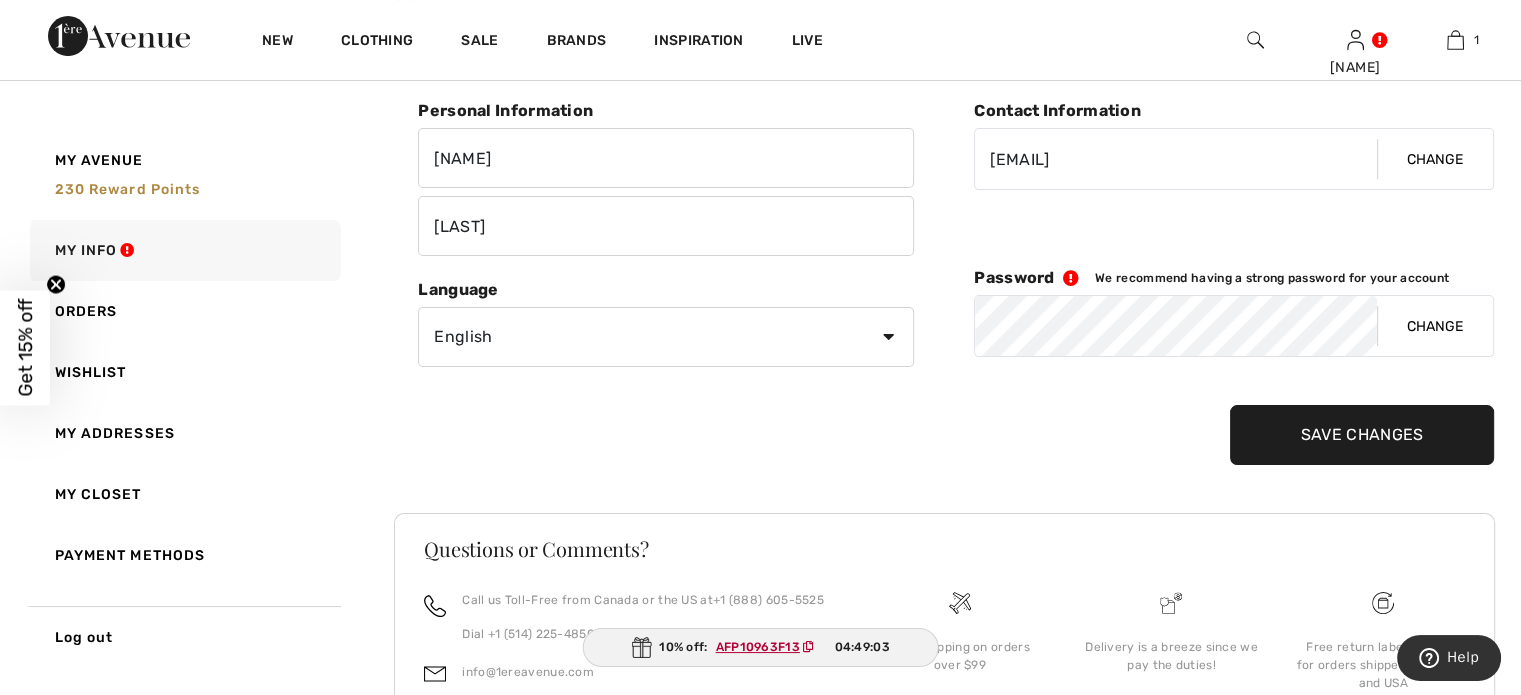 scroll, scrollTop: 8, scrollLeft: 0, axis: vertical 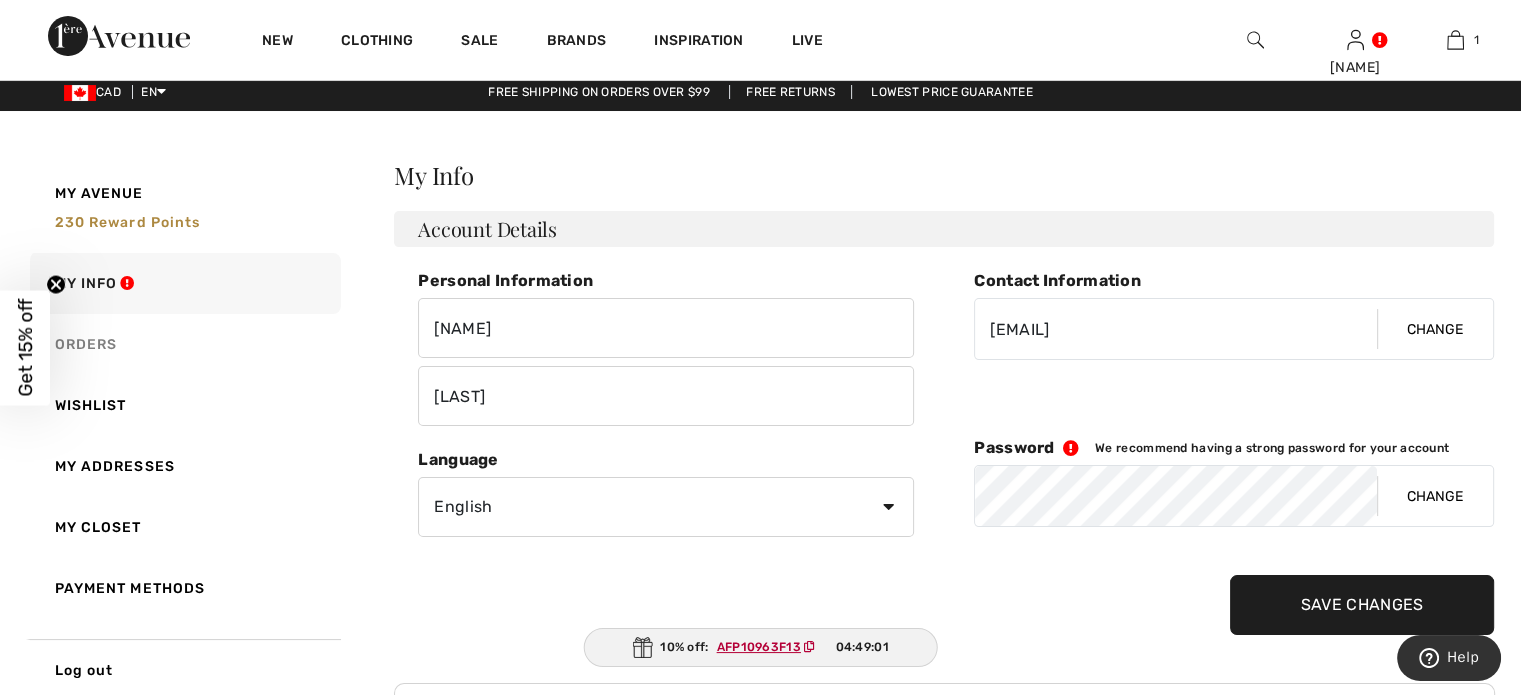 click on "Orders" at bounding box center (183, 344) 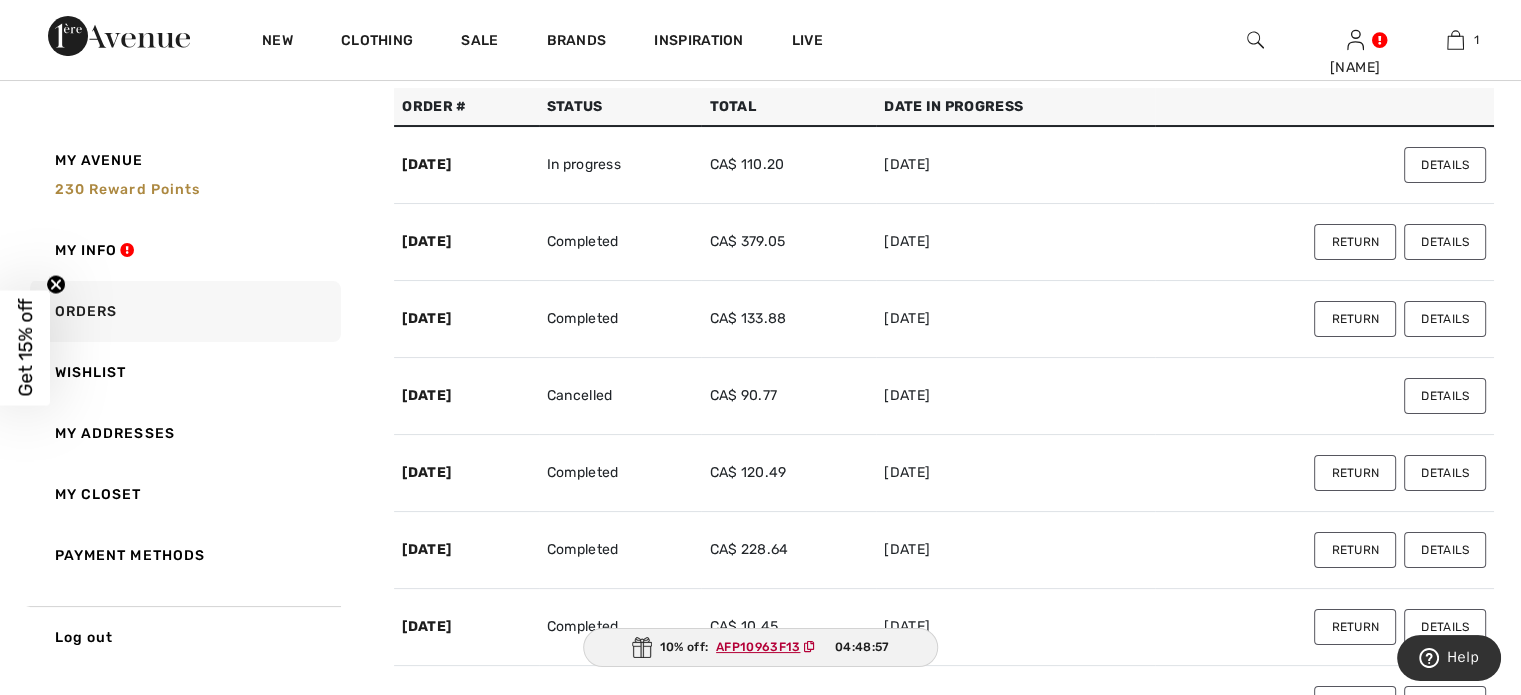scroll, scrollTop: 108, scrollLeft: 0, axis: vertical 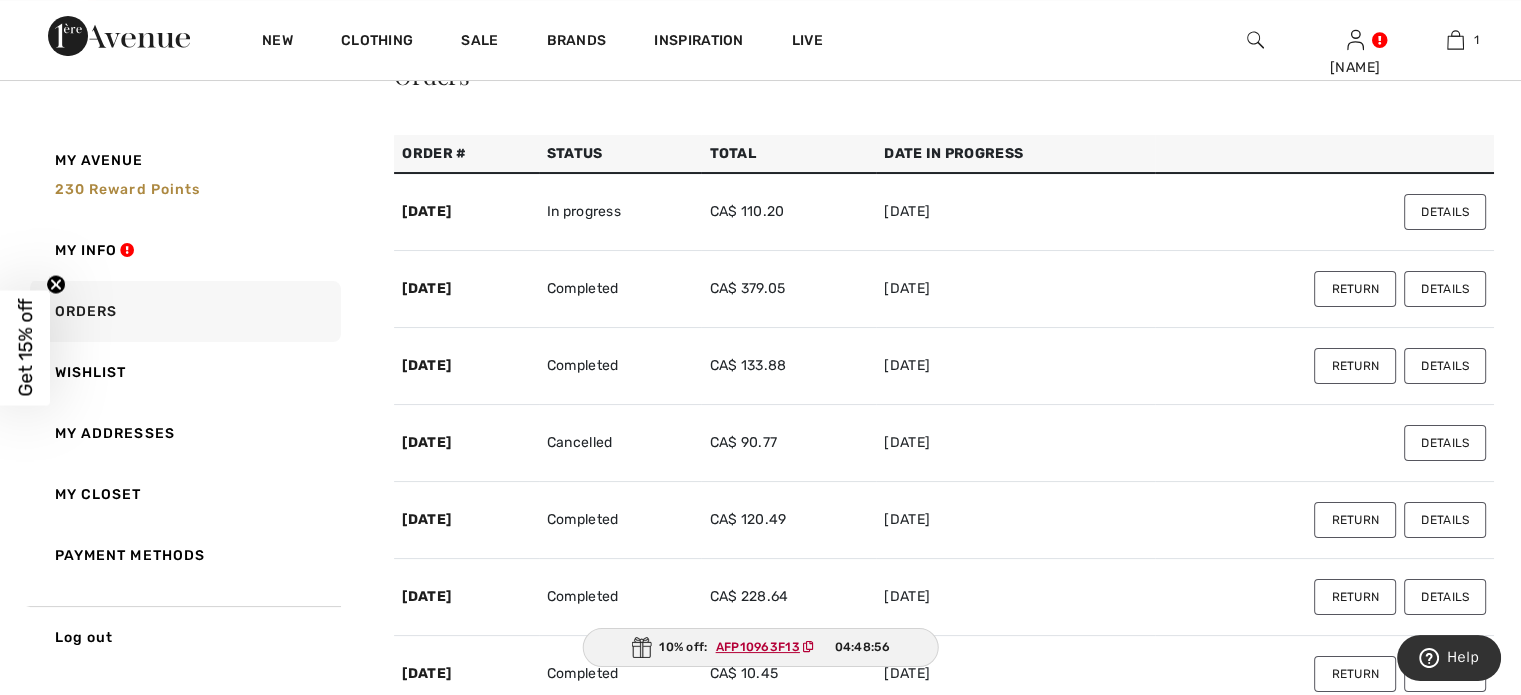 click on "Details" at bounding box center (1445, 212) 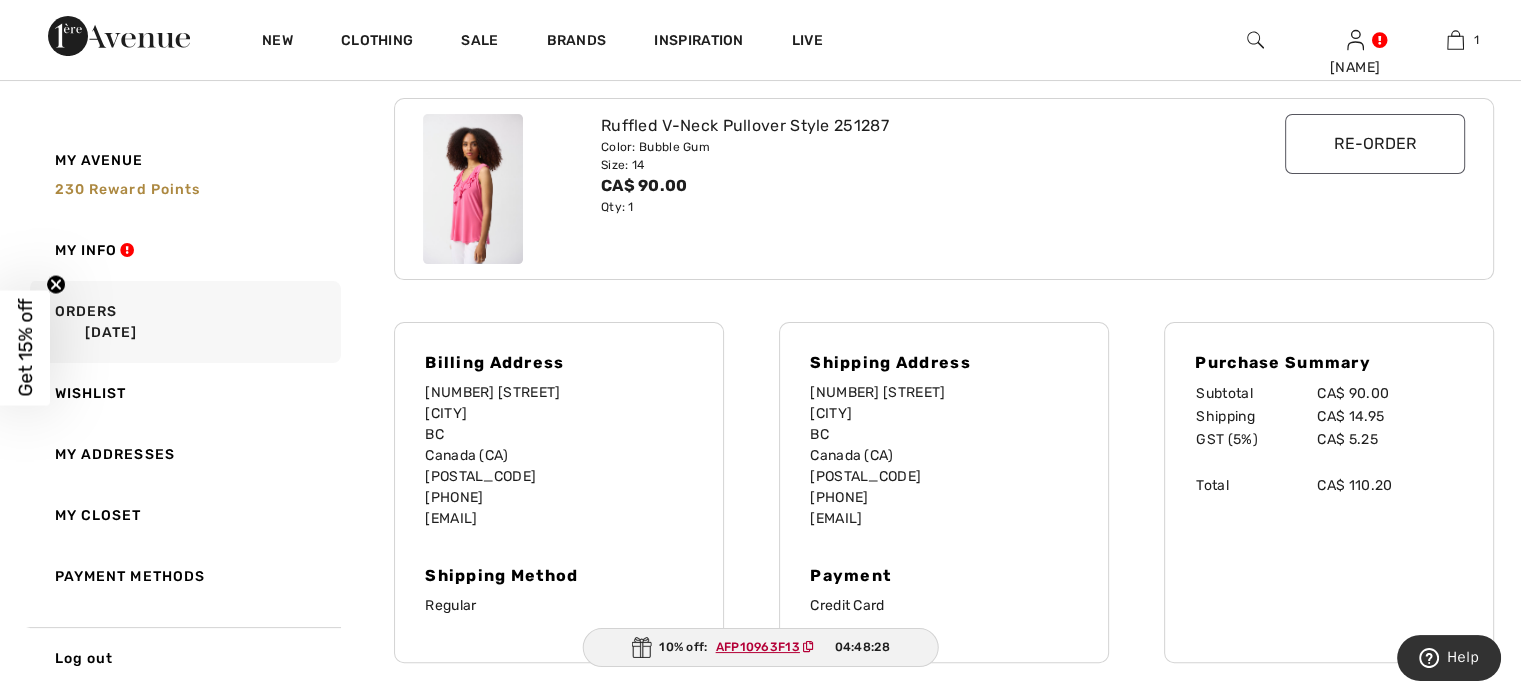 scroll, scrollTop: 0, scrollLeft: 0, axis: both 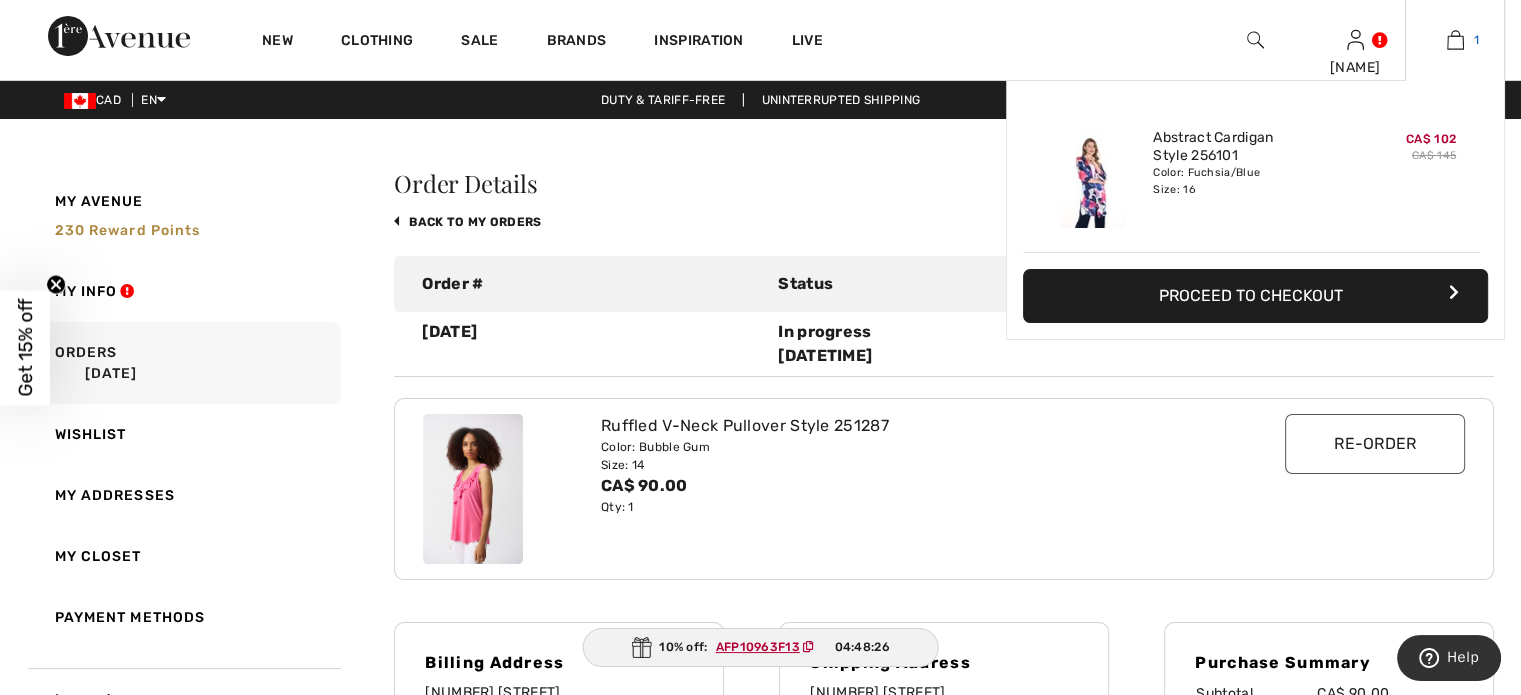 click at bounding box center [1455, 40] 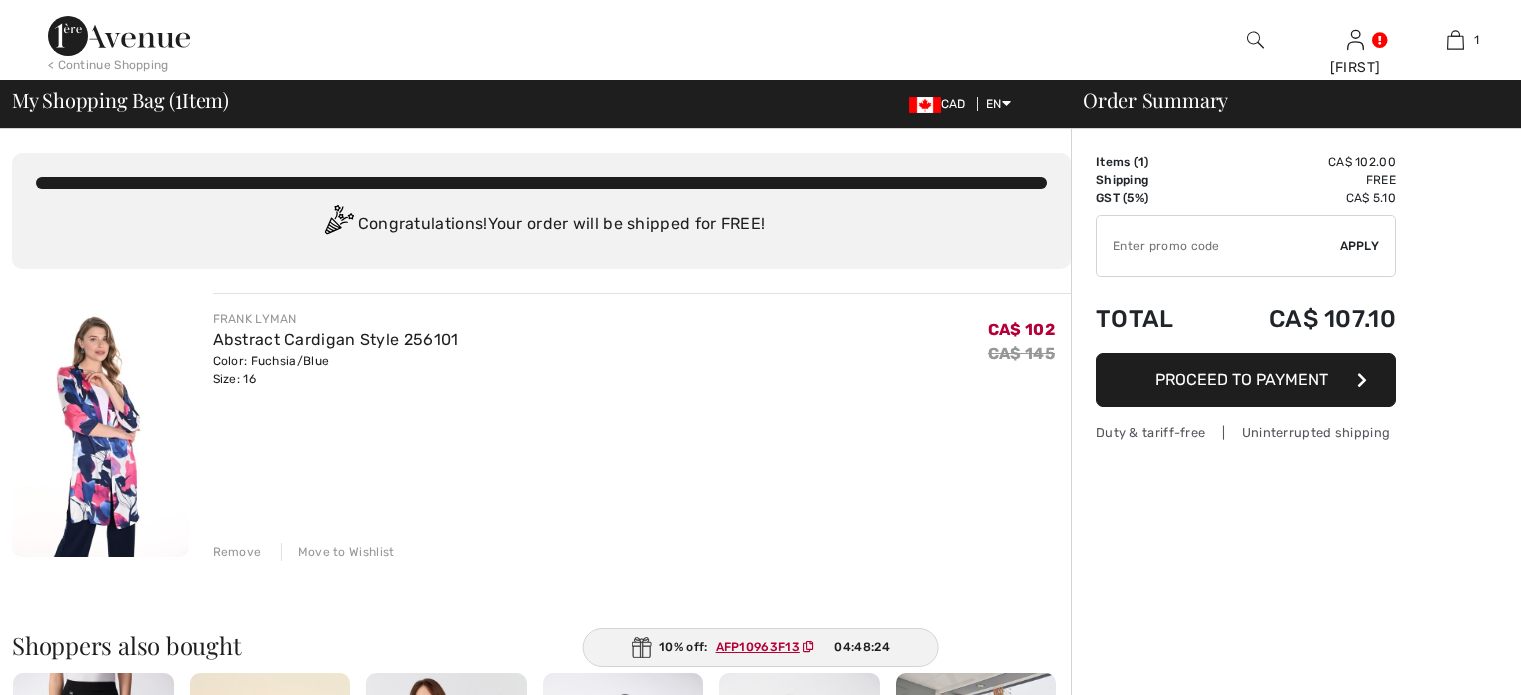 scroll, scrollTop: 0, scrollLeft: 0, axis: both 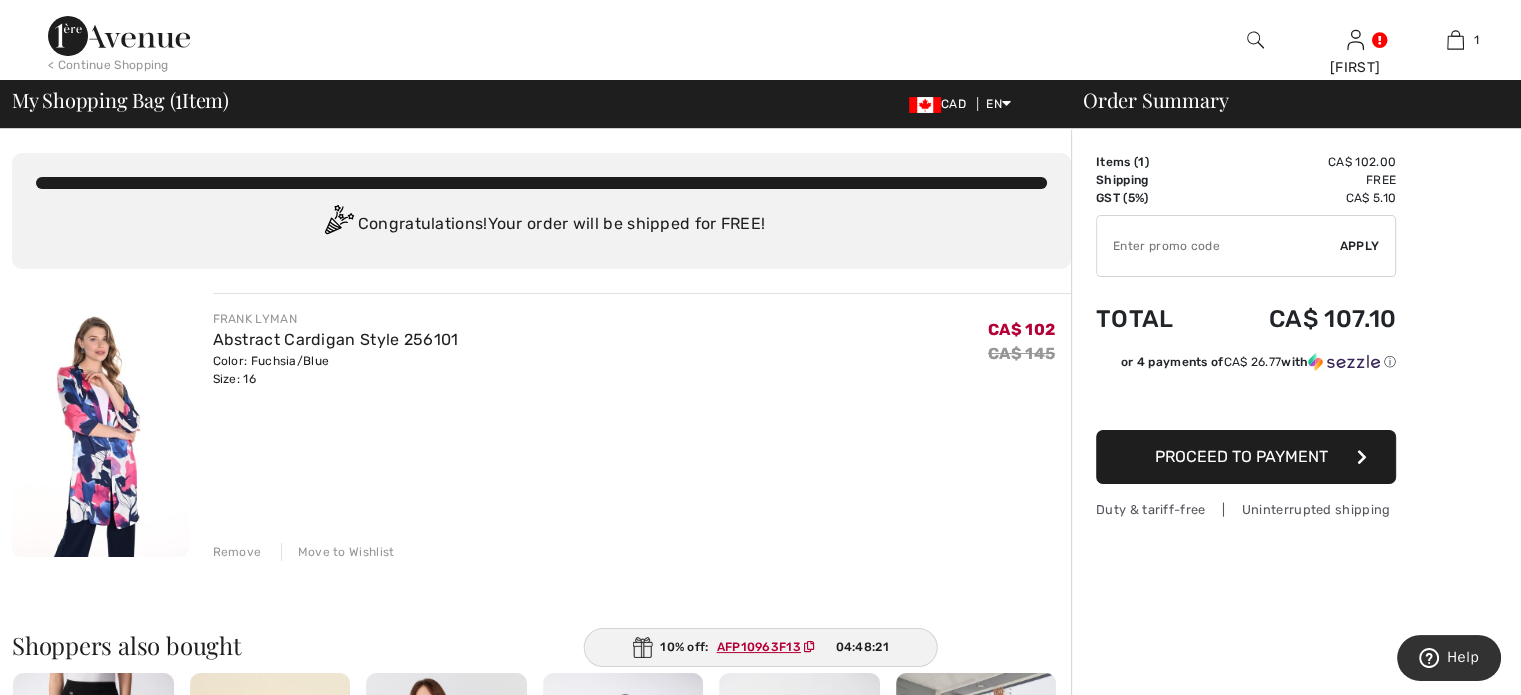 paste on "AFP10963F13" 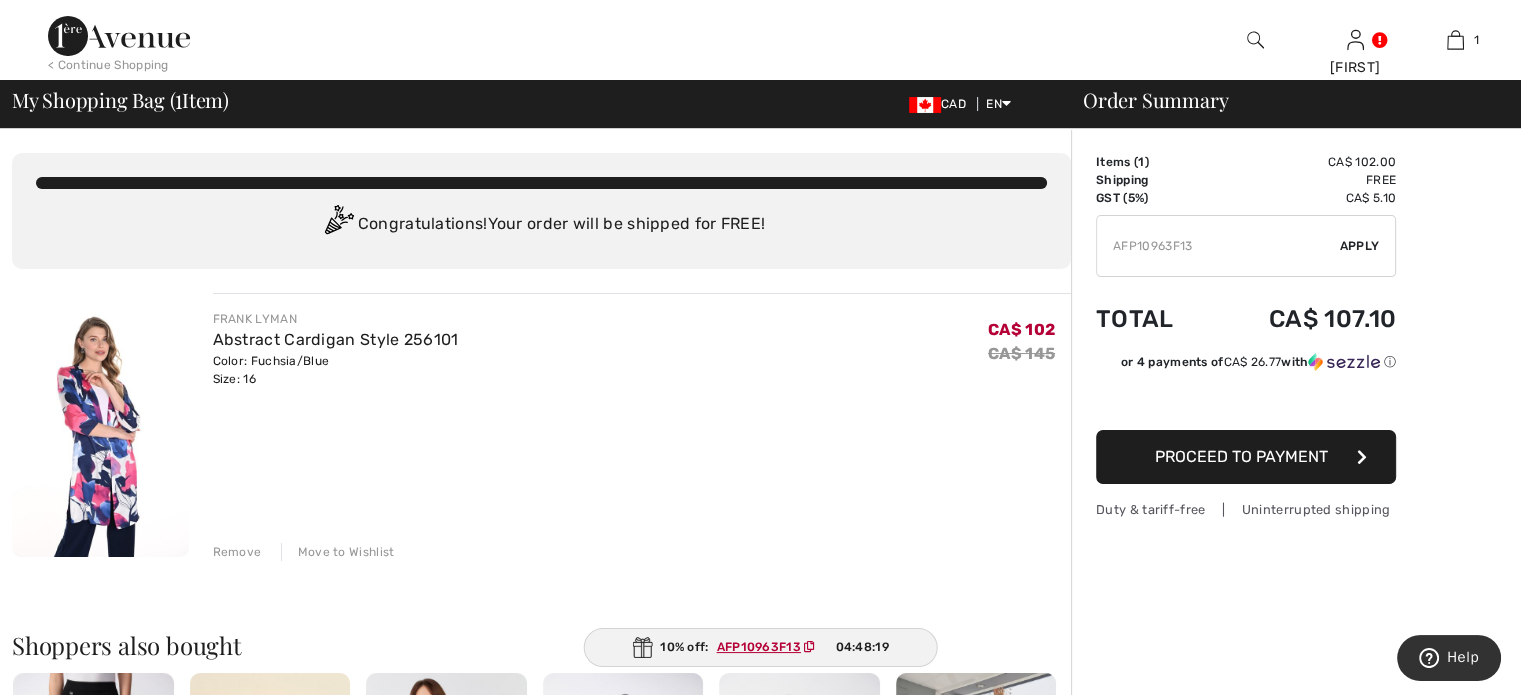 type on "AFP10963F13" 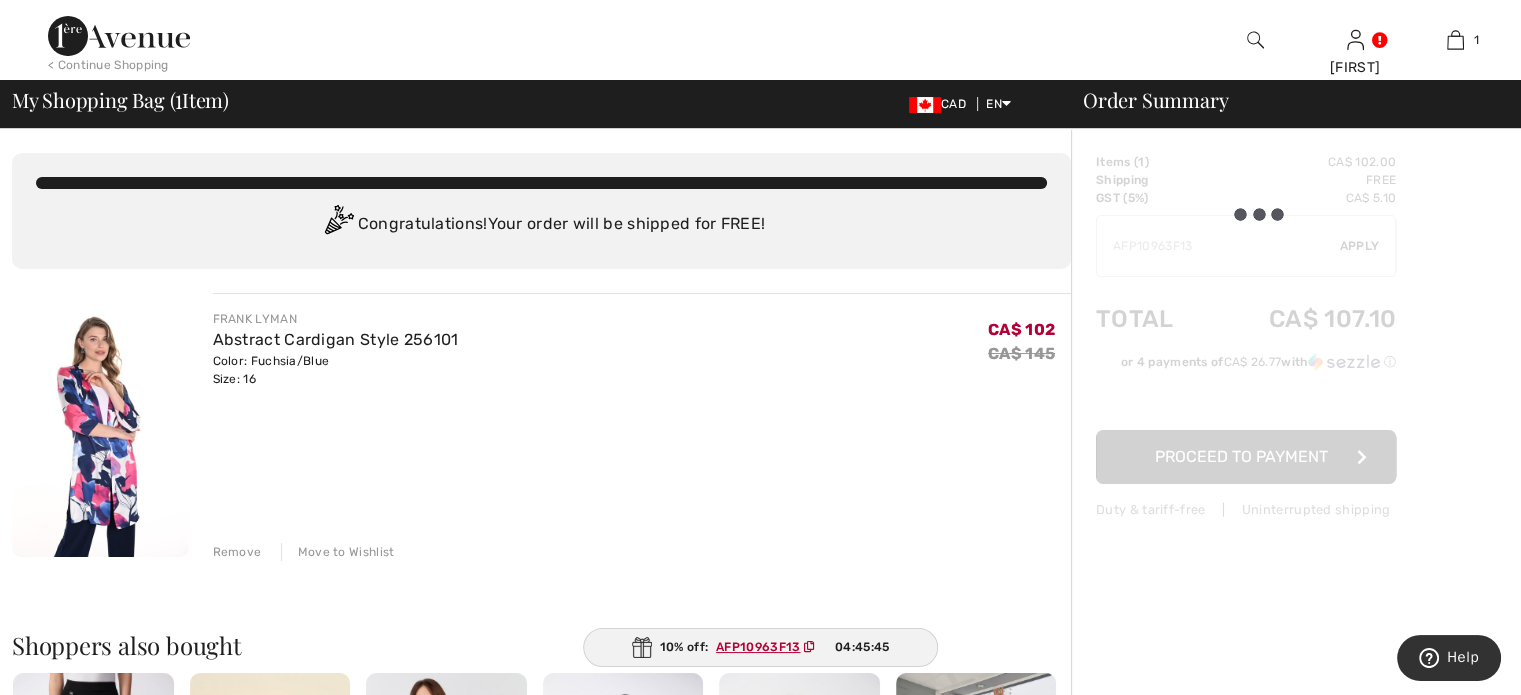 click on "Congratulations!  Your order will be shipped for FREE!" at bounding box center (541, 225) 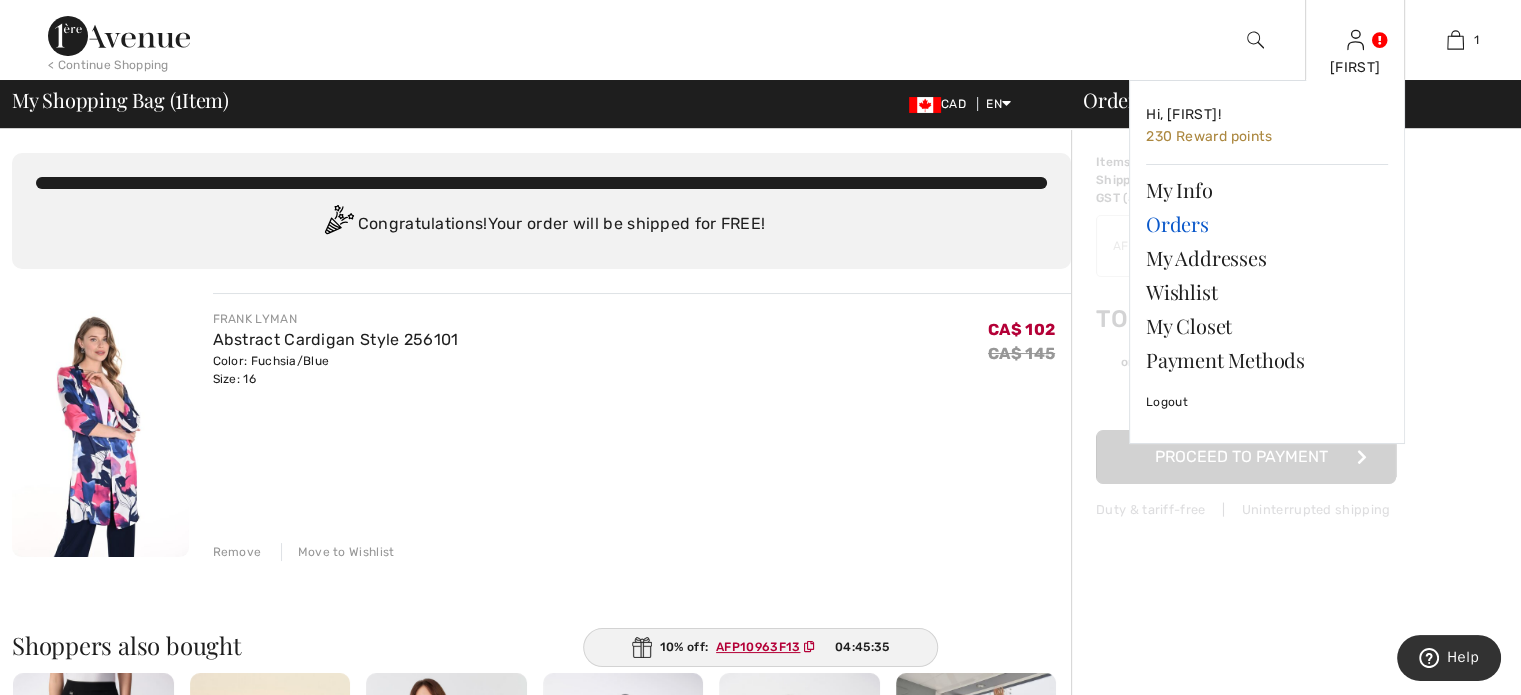 click on "Orders" at bounding box center (1267, 224) 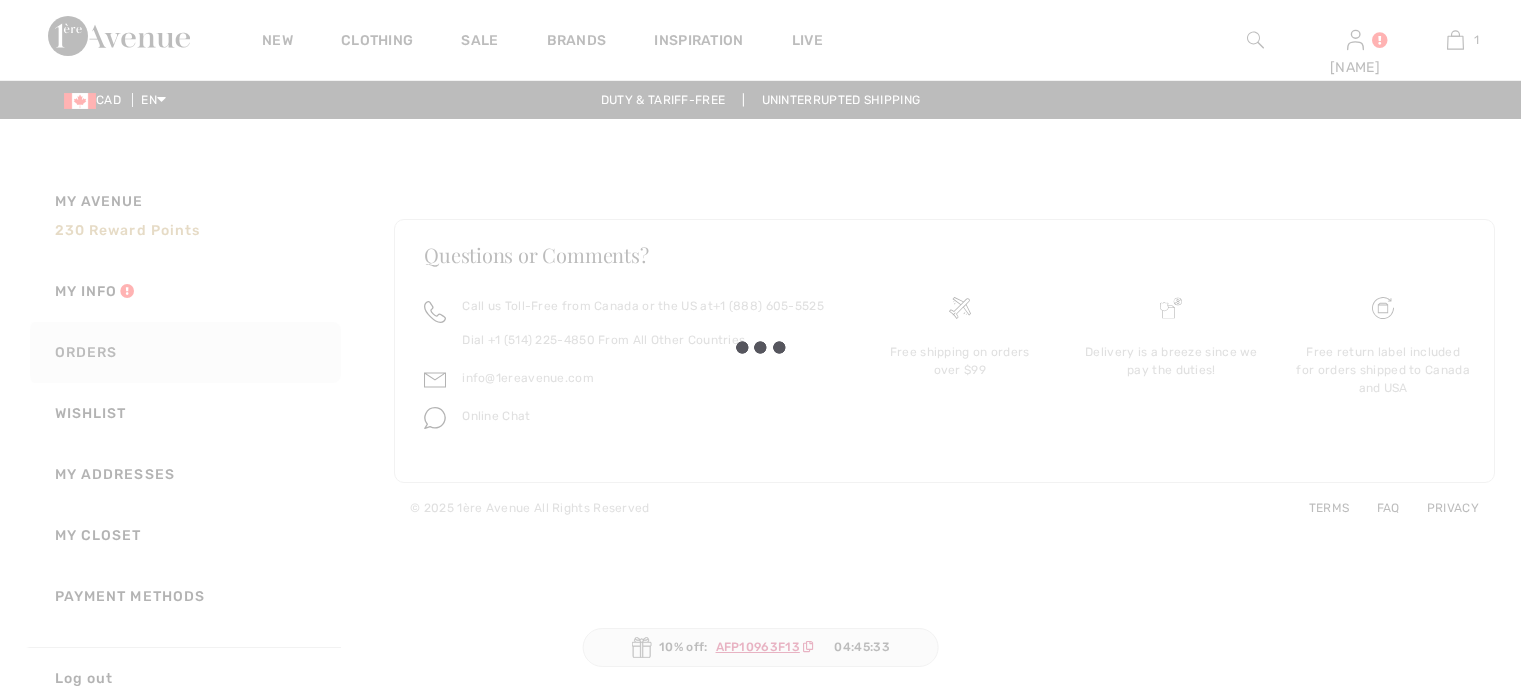 scroll, scrollTop: 0, scrollLeft: 0, axis: both 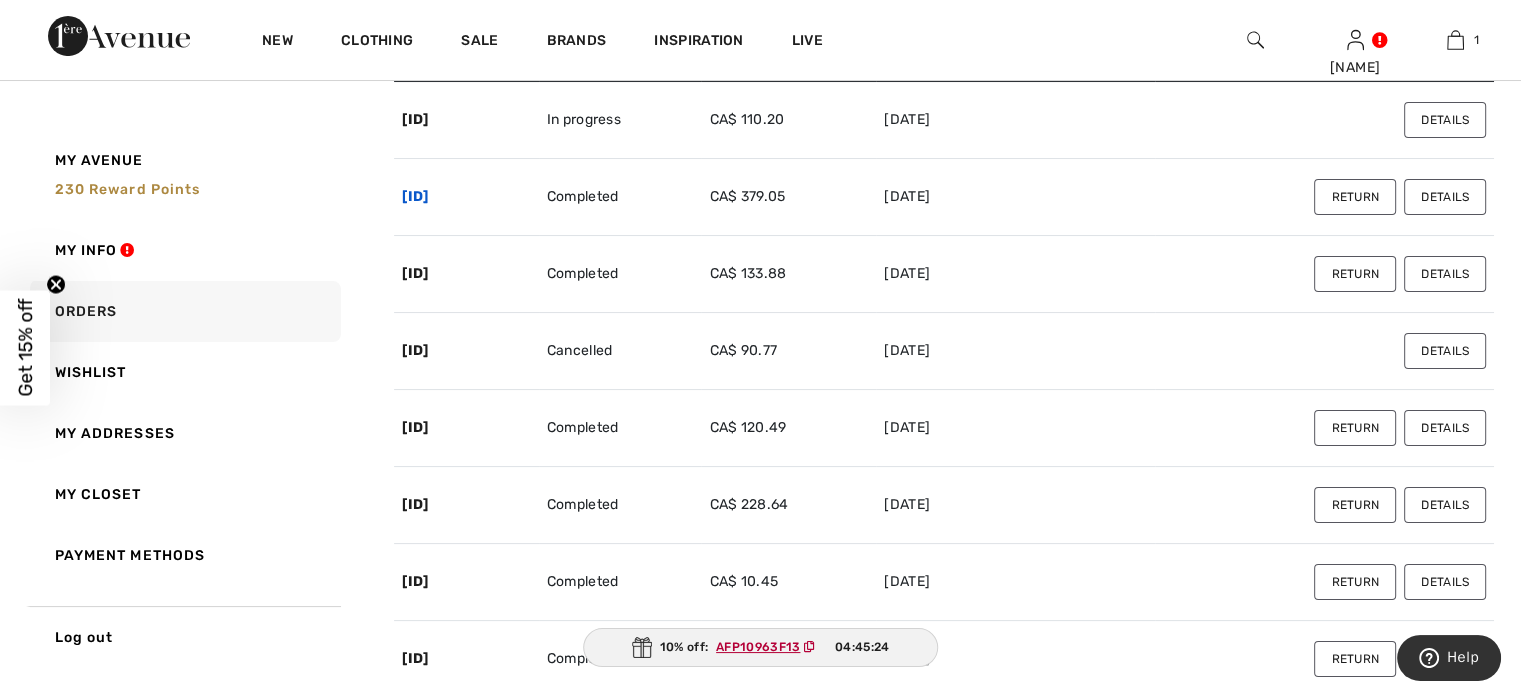click on "[ID]" at bounding box center [415, 196] 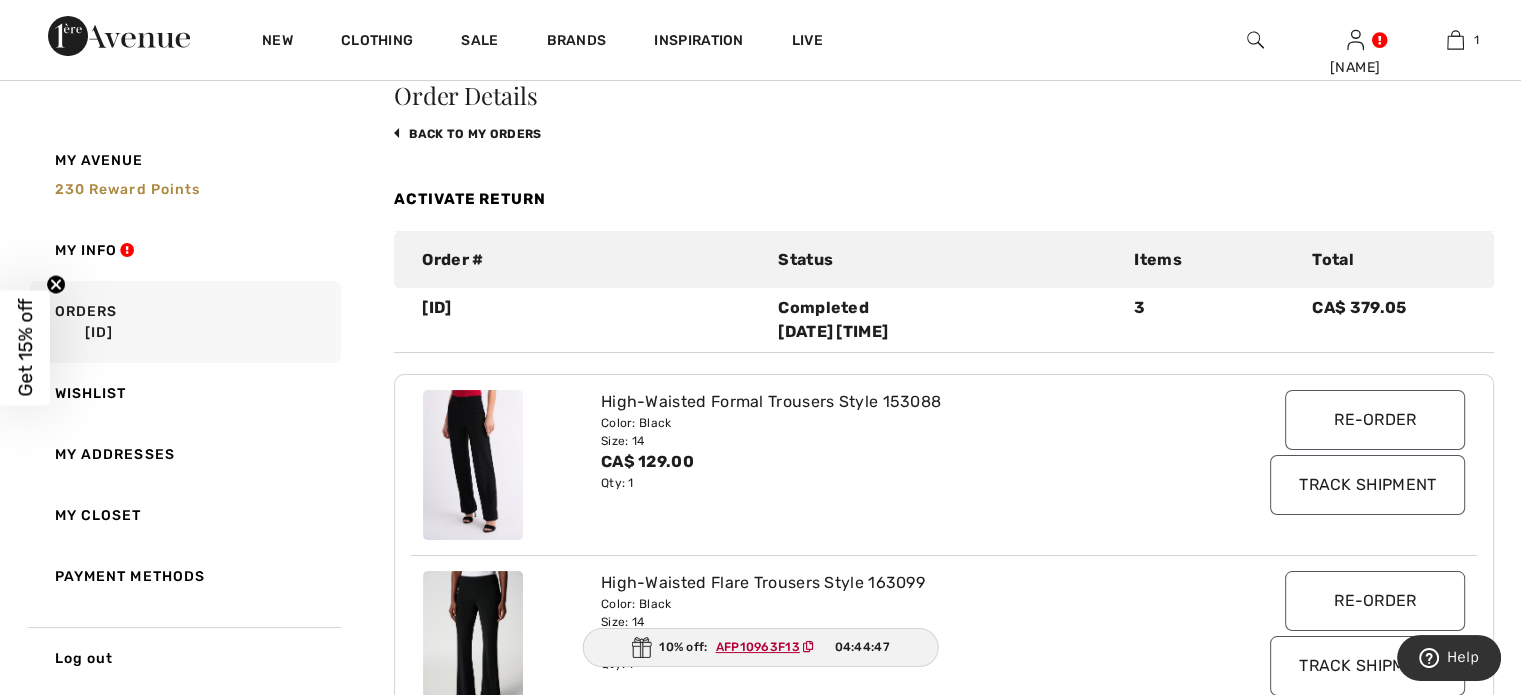 scroll, scrollTop: 0, scrollLeft: 0, axis: both 